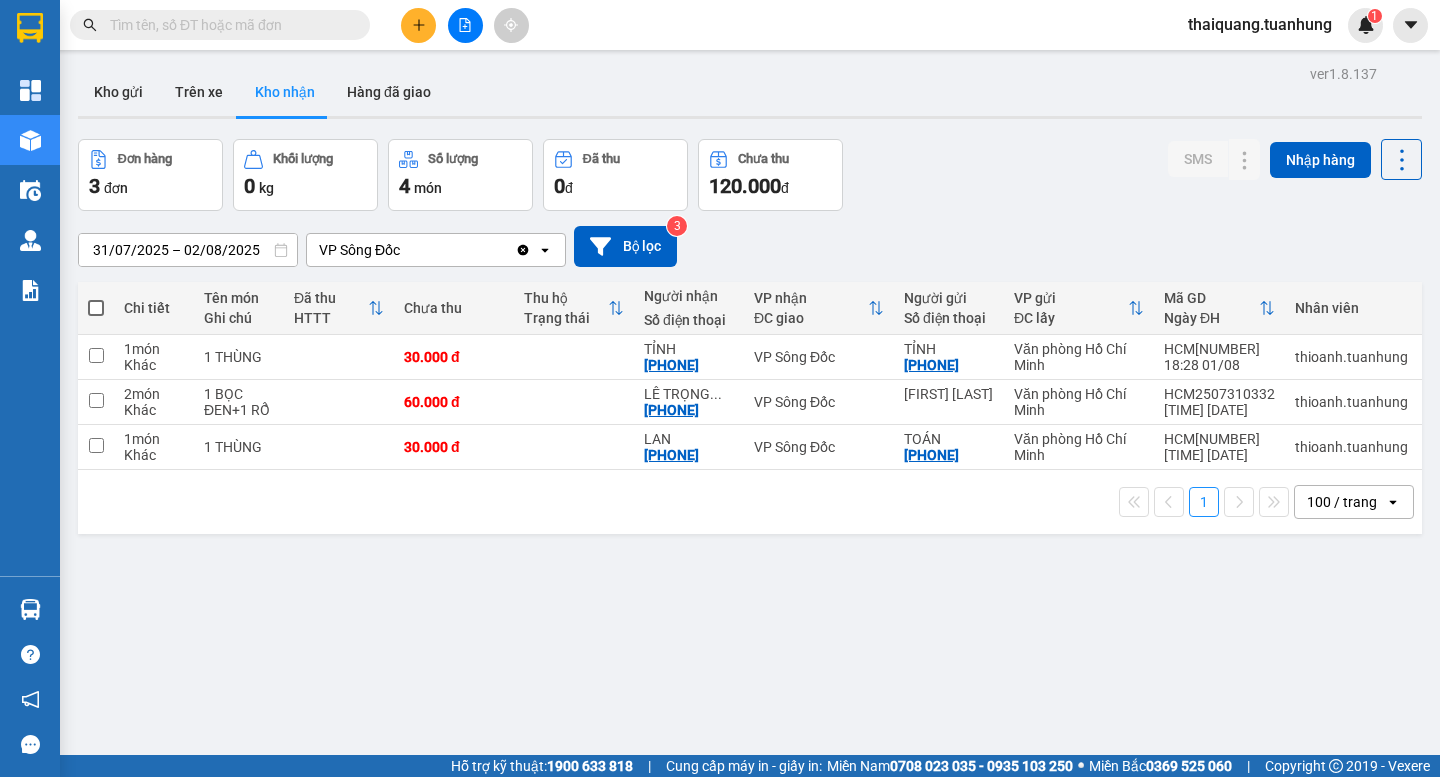 scroll, scrollTop: 0, scrollLeft: 0, axis: both 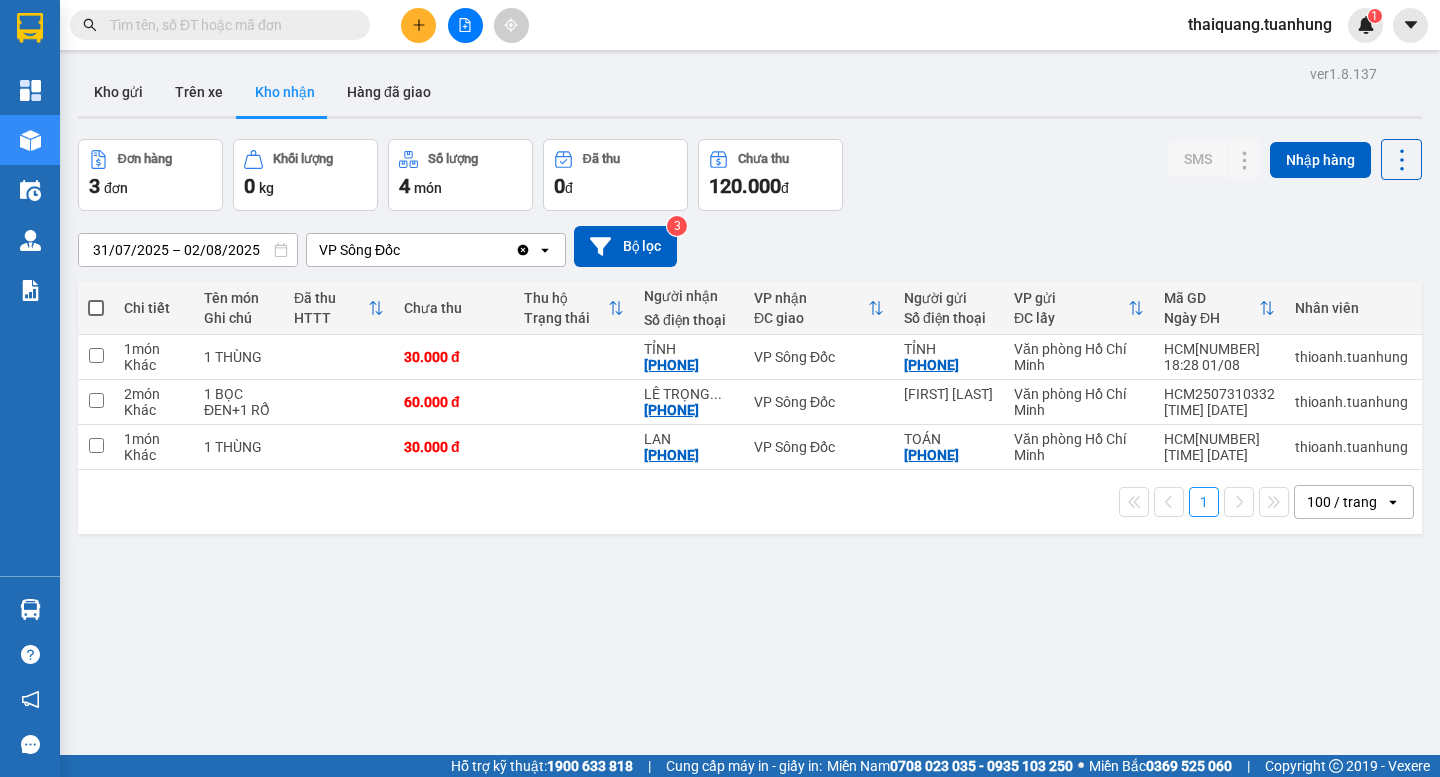 click on "Kho nhận" at bounding box center [285, 92] 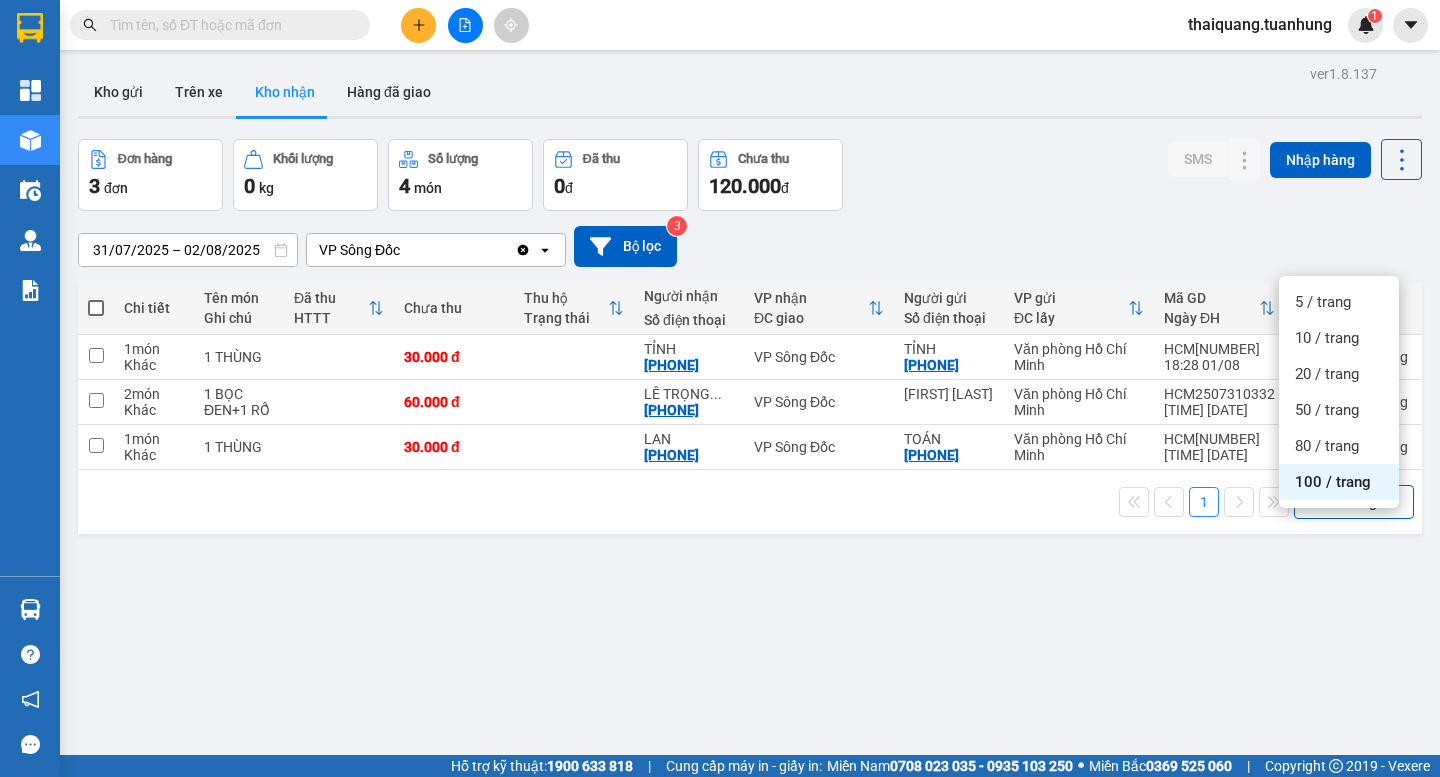 click on "100 / trang" at bounding box center [1333, 482] 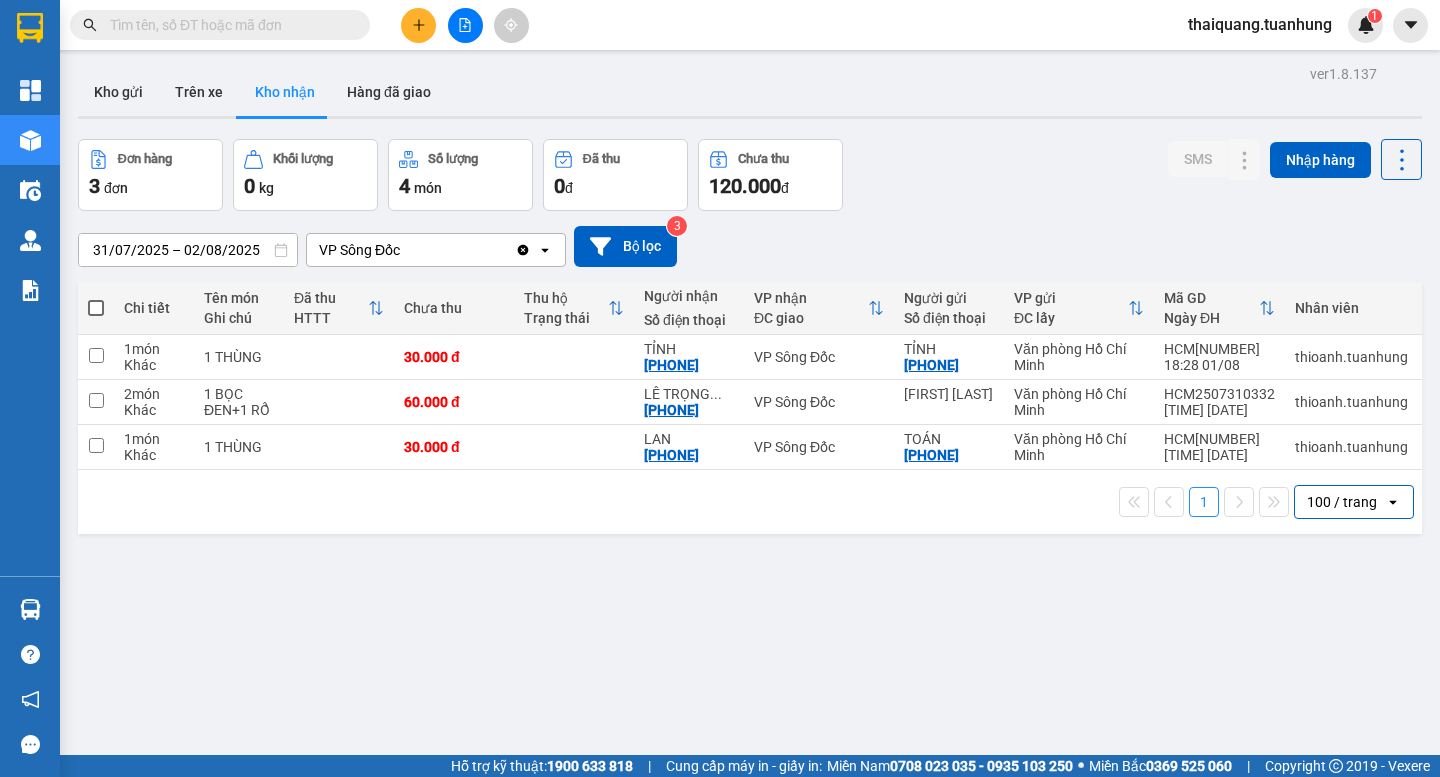 click on "ver 1.8.137 Kho gửi Trên xe Kho nhận Hàng đã giao Đơn hàng 3 đơn Khối lượng 0 kg Số lượng 4 món Đã thu 0 đ Chưa thu 120.000 đ SMS Nhập hàng [DATE] – [DATE]. Press the down arrow key to interact with the calendar and select a date. Press the escape button to close the calendar. Selected date range is from [DATE] to [DATE]. VP Sông Đốc Clear value open Bộ lọc 3 Chi tiết Tên món Ghi chú Đã thu HTTT Chưa thu Thu hộ Trạng thái Người nhận Số điện thoại VP nhận ĐC giao Người gửi Số điện thoại VP gửi ĐC lấy Mã GD Ngày ĐH Nhân viên Nhãn SMS 1 món Khác 1 THÙNG 30.000 đ TỈNH [PHONE] VP Sông Đốc TỈNH [PHONE] Văn phòng Hồ Chí Minh HCM[NUMBER] [TIME] [DATE] thioanh.tuanhung Nhãn 1 2 món Khác 1 BỌC ĐEN+1 RỔ 60.000 đ LÊ TRỌNG ... [PHONE] VP Sông Đốc LÊ TRỌNG NGHĨA Văn phòng Hồ Chí Minh HCM[NUMBER] [TIME] [DATE] thioanh.tuanhung Nhãn 1 1 món Khác 1 THÙNG LAN" at bounding box center (750, 448) 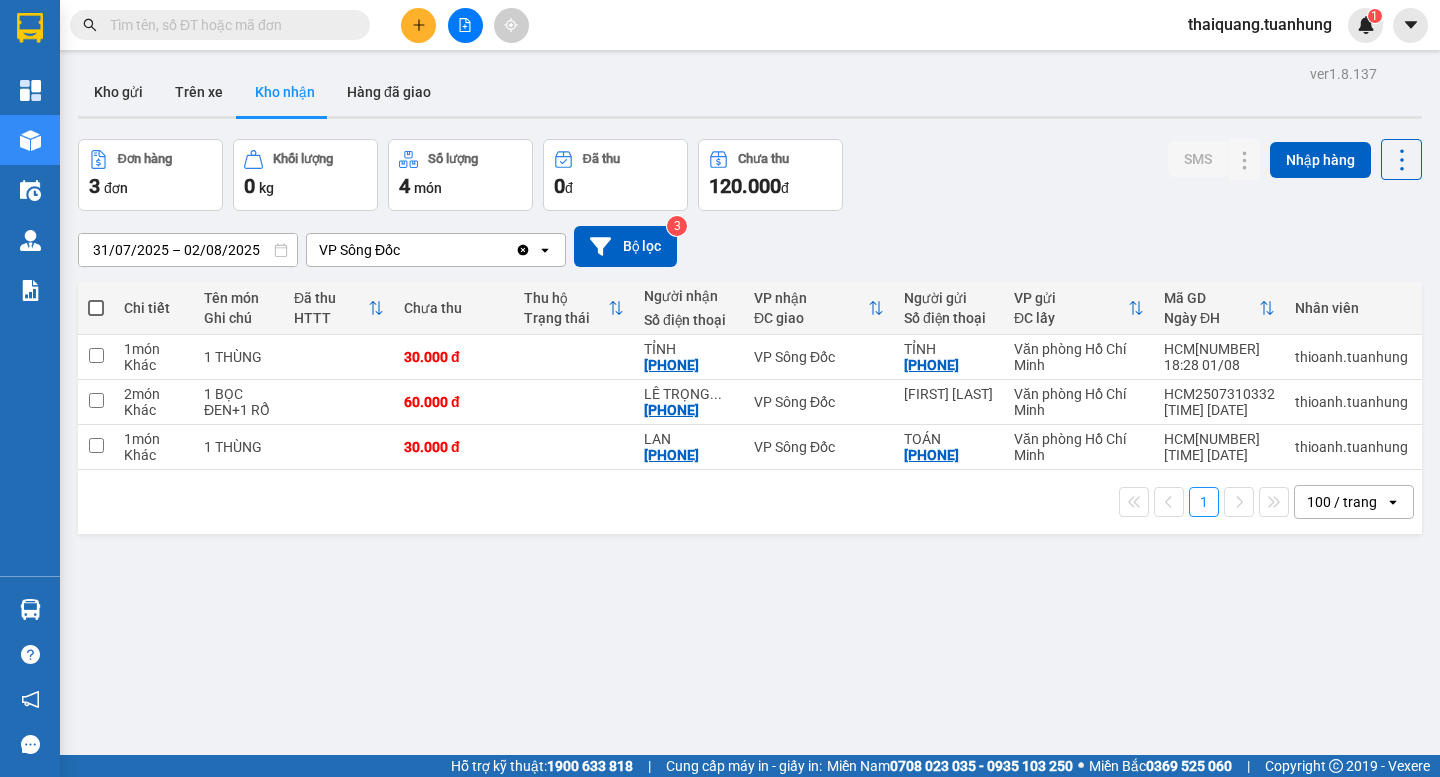 click on "31/07/2025 – 02/08/2025" at bounding box center [188, 250] 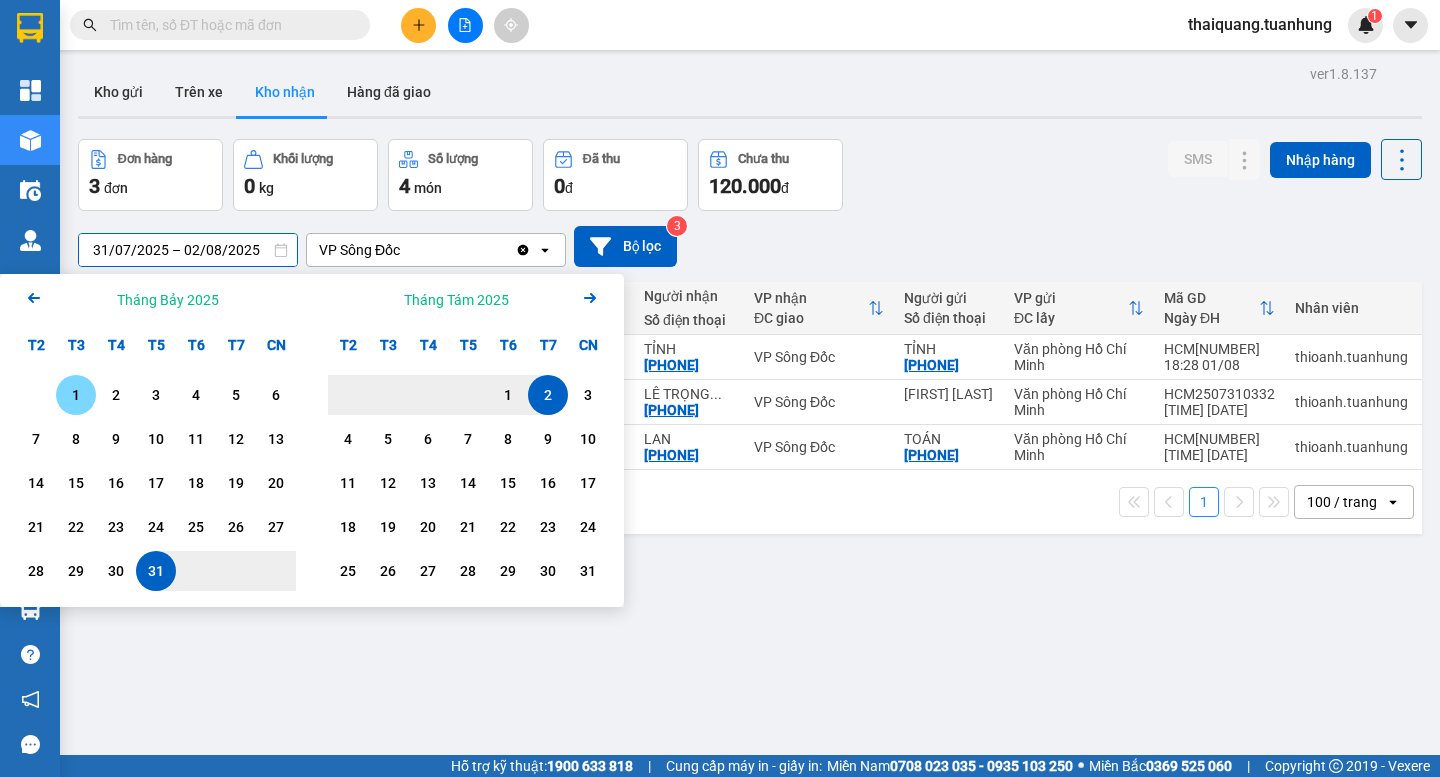 click on "1" at bounding box center (76, 395) 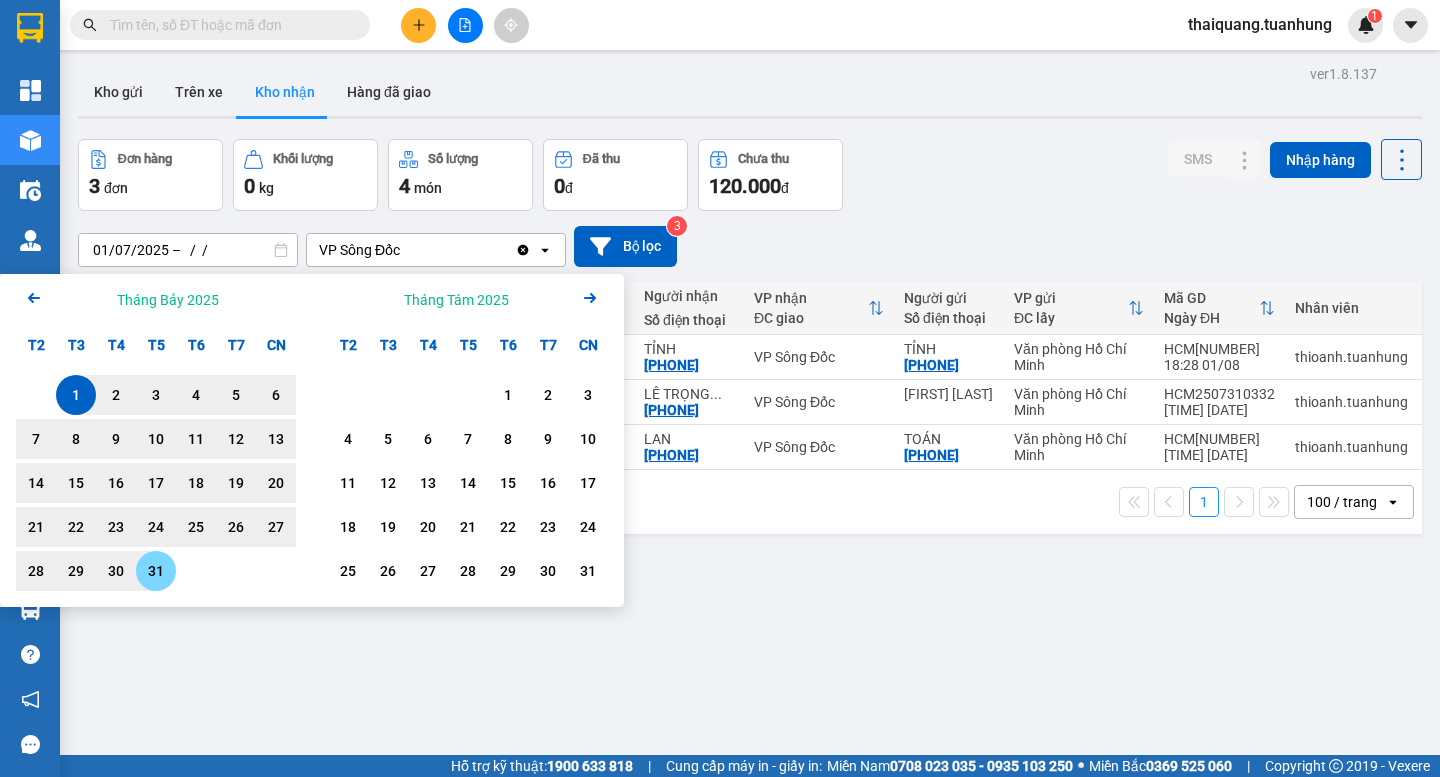 click on "31" at bounding box center (156, 571) 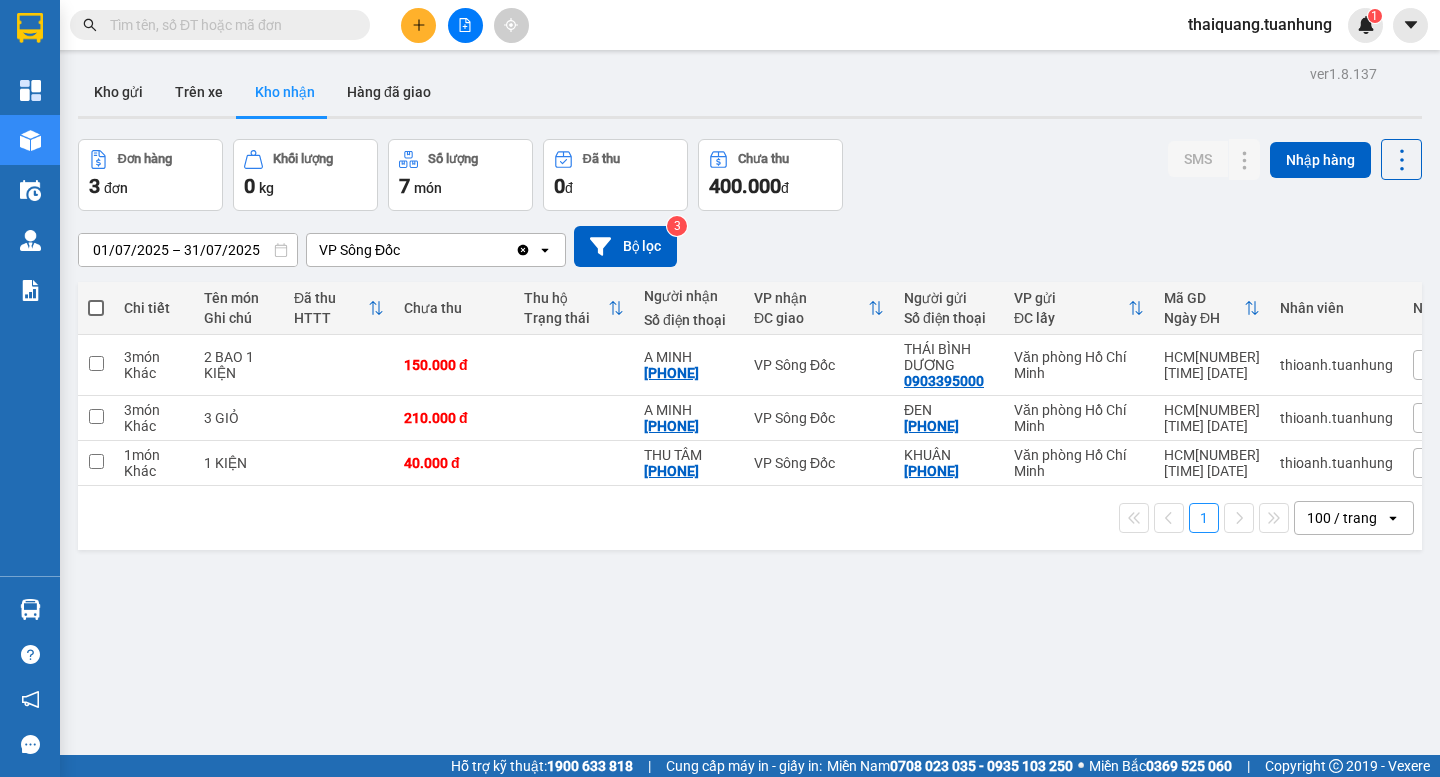 click at bounding box center [228, 25] 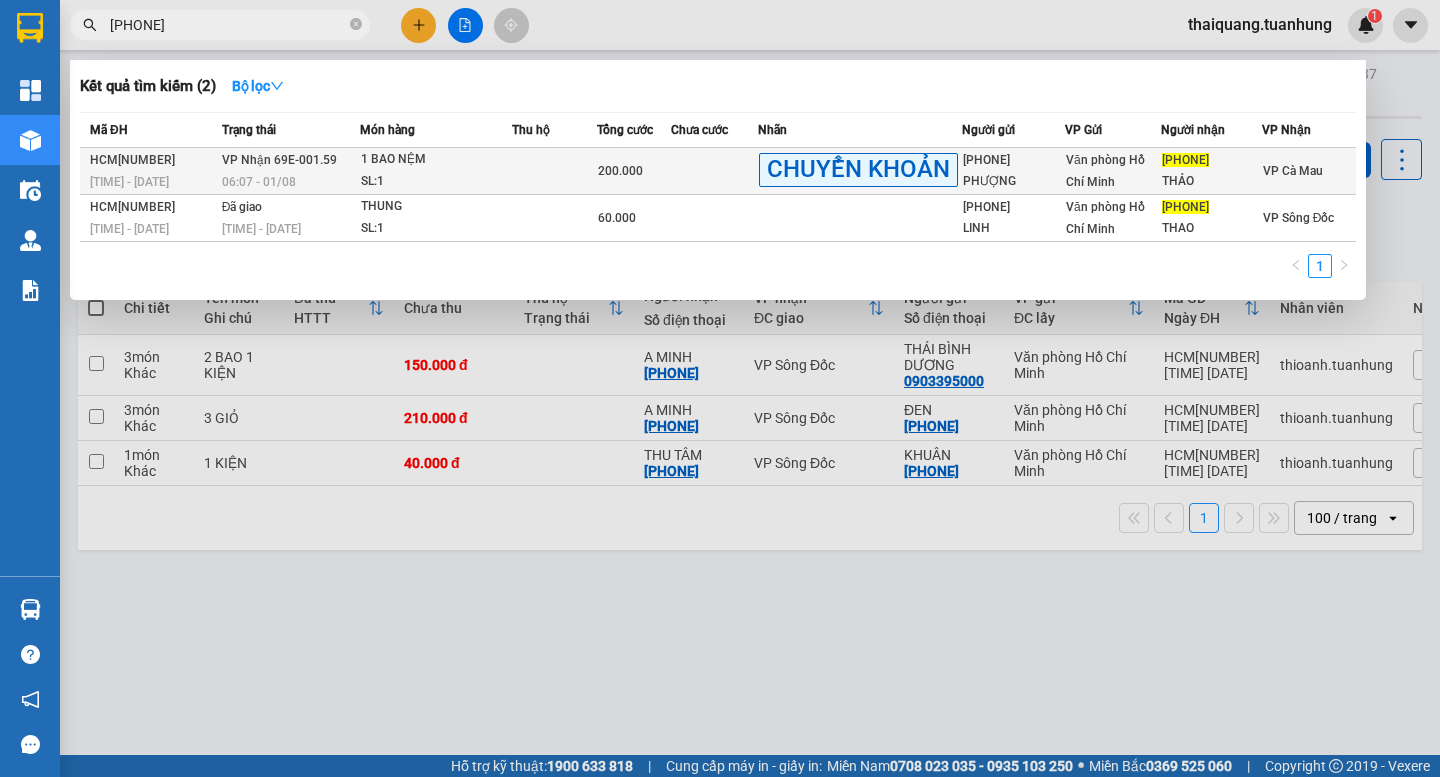 type on "0949454542" 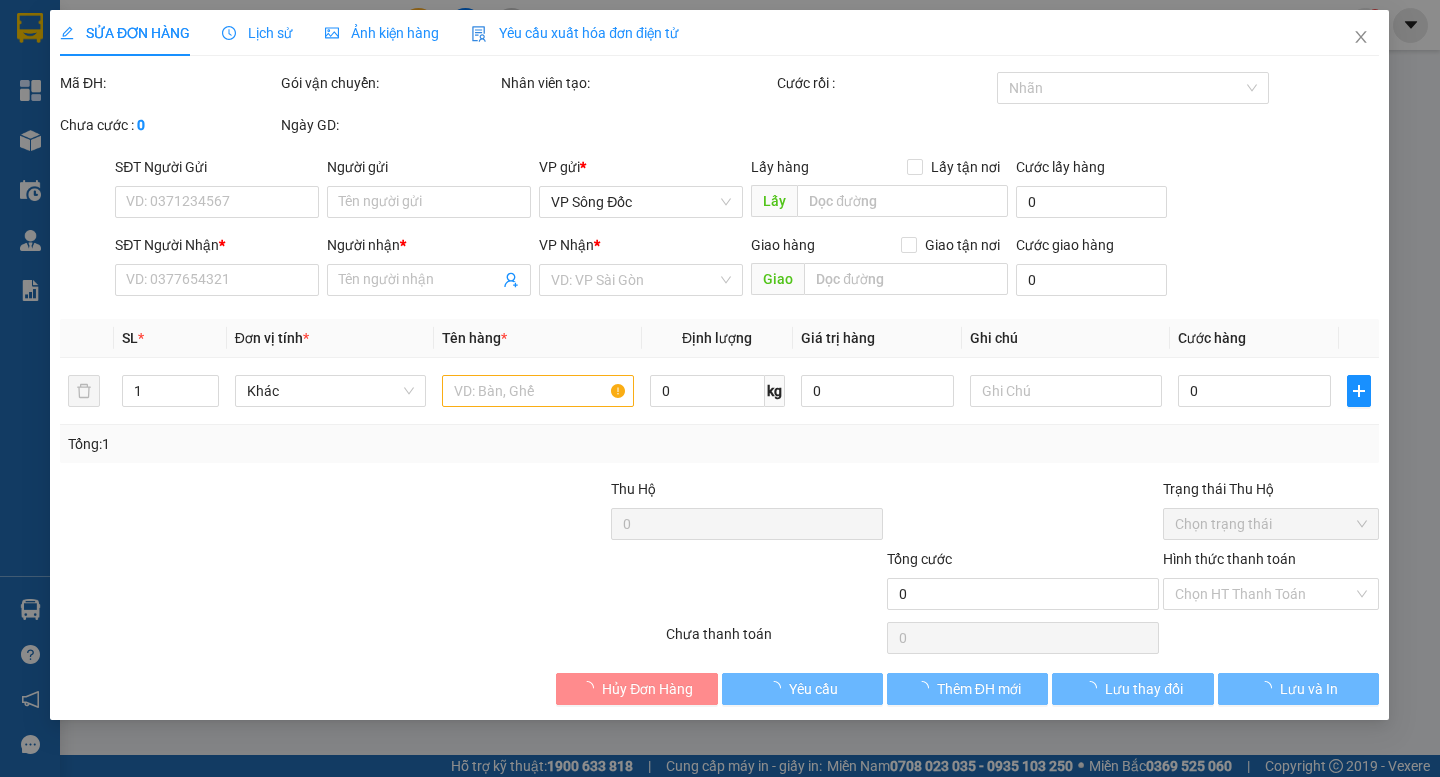 type on "0765204254" 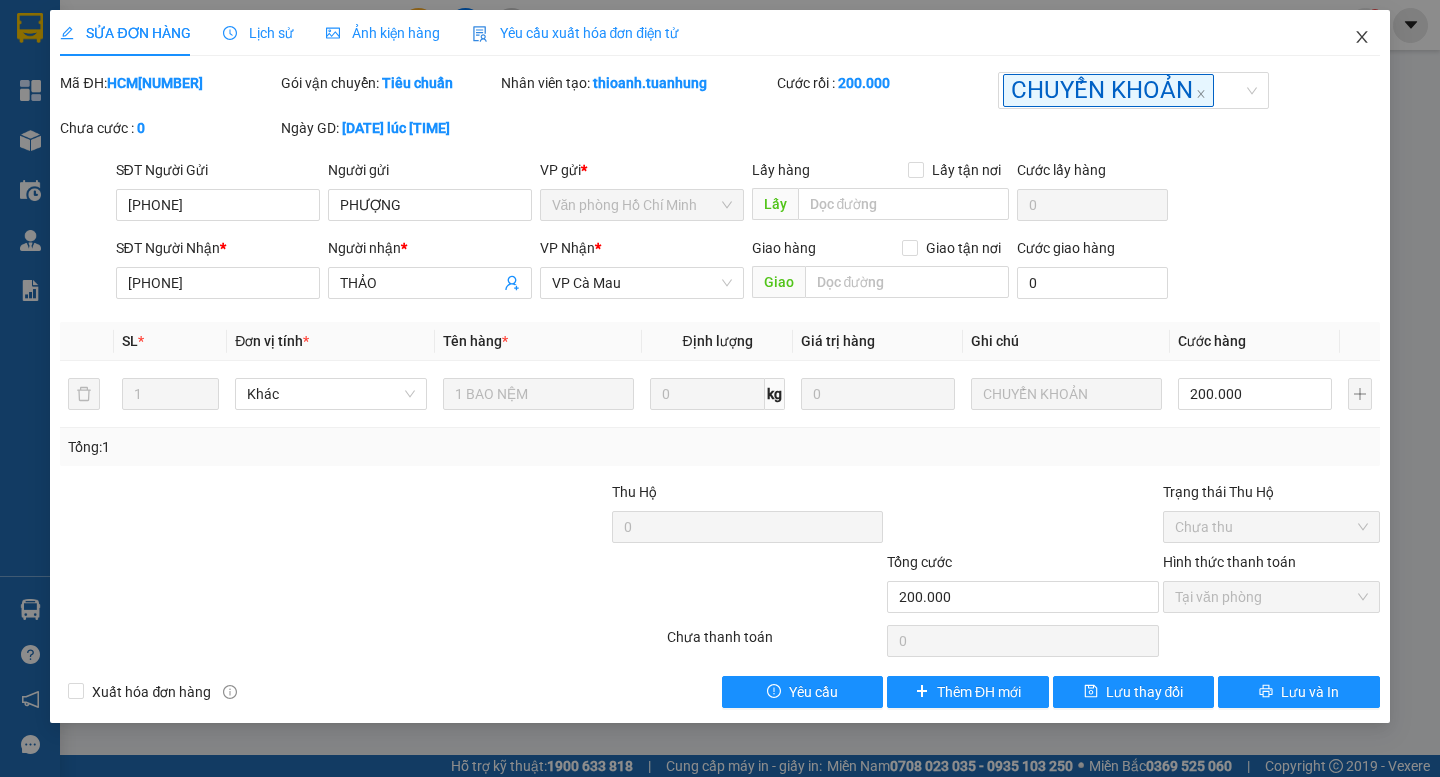 click 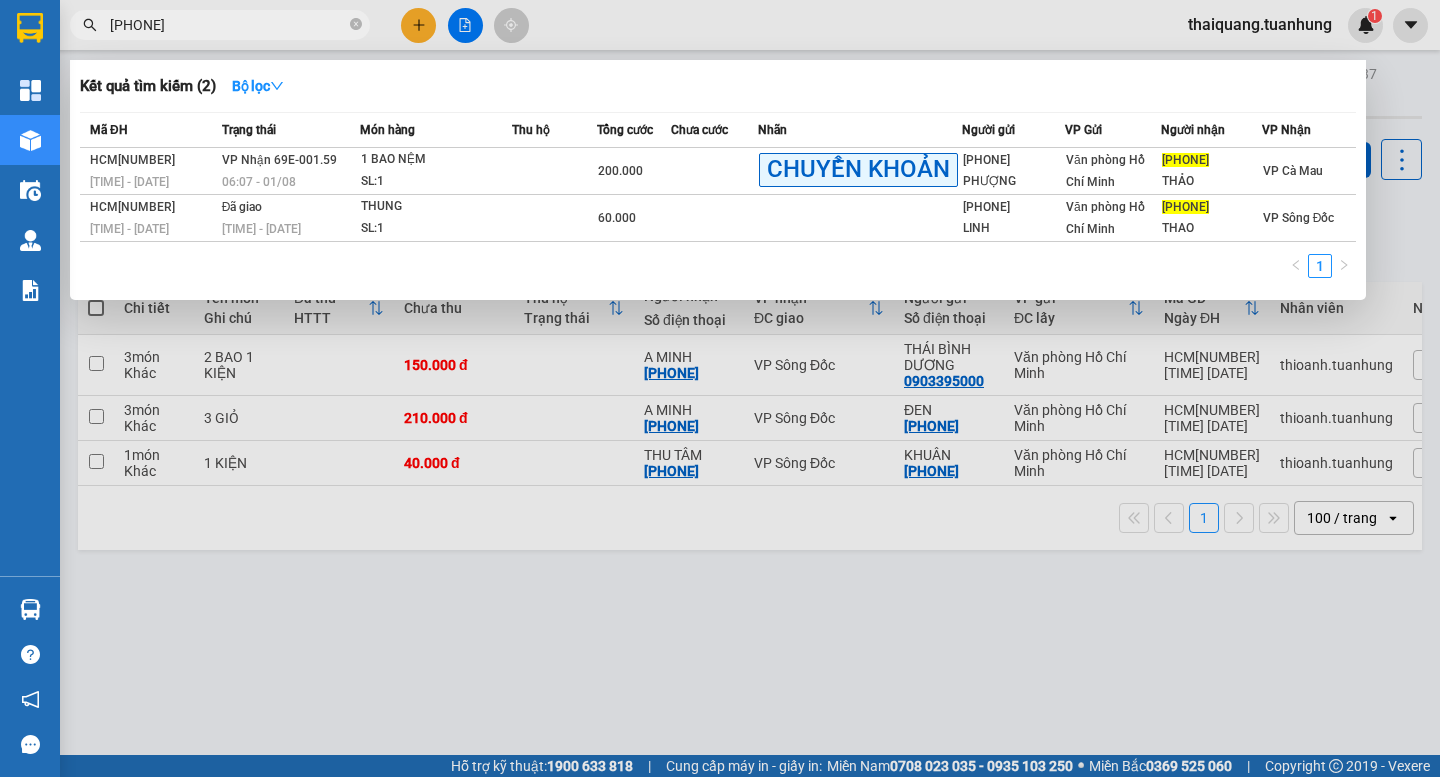 click on "0949454542" at bounding box center (220, 25) 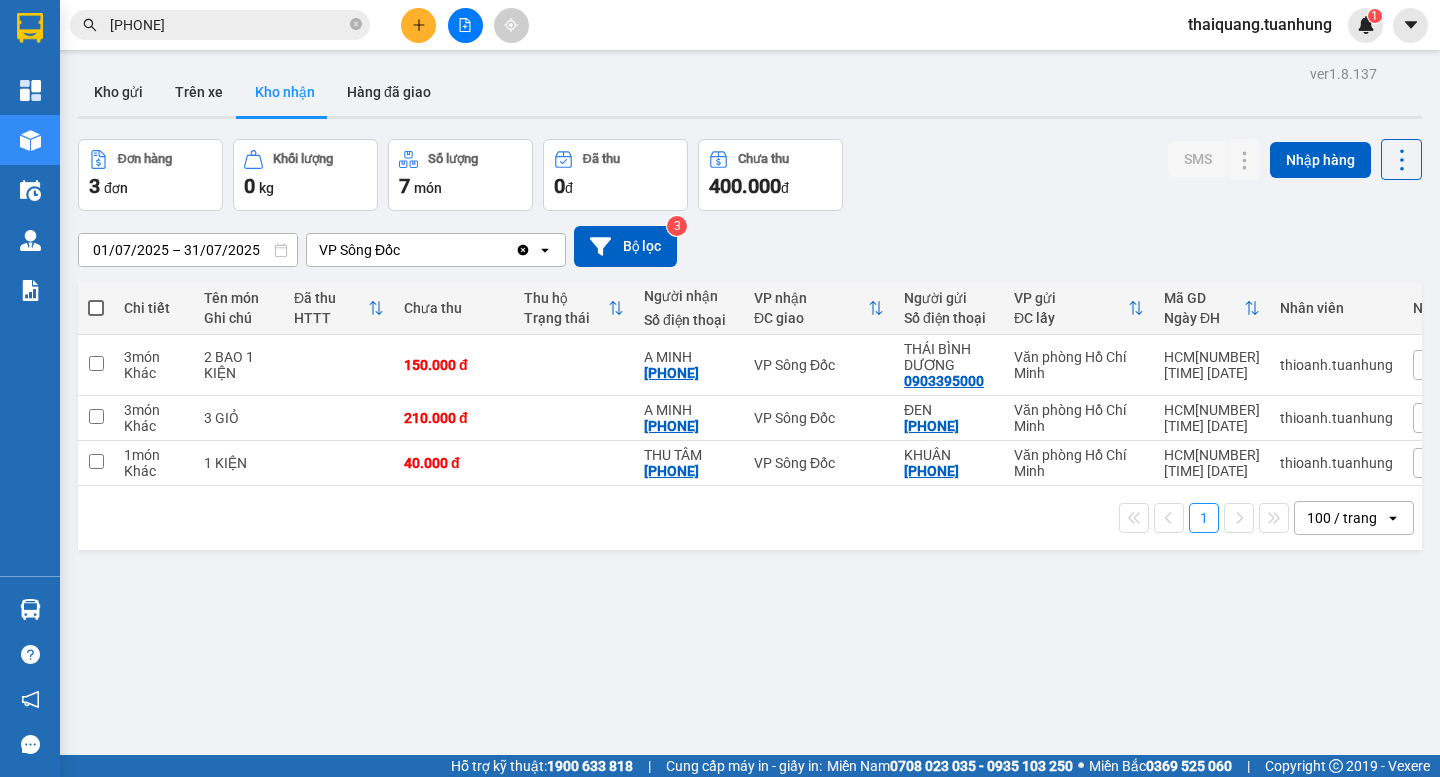 click on "ver  1.8.137 Kho gửi Trên xe Kho nhận Hàng đã giao Đơn hàng 3 đơn Khối lượng 0 kg Số lượng 7 món Đã thu 0  đ Chưa thu 400.000  đ SMS Nhập hàng 01/07/2025 – 31/07/2025 Press the down arrow key to interact with the calendar and select a date. Press the escape button to close the calendar. Selected date range is from 01/07/2025 to 31/07/2025. VP Sông Đốc Clear value open Bộ lọc 3 Chi tiết Tên món Ghi chú Đã thu HTTT Chưa thu Thu hộ Trạng thái Người nhận Số điện thoại VP nhận ĐC giao Người gửi Số điện thoại VP gửi ĐC lấy Mã GD Ngày ĐH Nhân viên Nhãn SMS 3  món Khác 2 BAO 1 KIỆN 150.000 đ A MINH 0947775552 VP Sông Đốc THÁI BÌNH DƯƠNG 0903395000 Văn phòng Hồ Chí Minh HCM2507290241 18:33 29/07 thioanh.tuanhung Nhãn 1 3  món Khác 3 GIỎ 210.000 đ A MINH 0947775552 VP Sông Đốc ĐEN 0907151557 Văn phòng Hồ Chí Minh HCM2507290234 18:20 29/07 thioanh.tuanhung Nhãn 1 1  món Khác 1 KIỆN  KHUÂN" at bounding box center (750, 448) 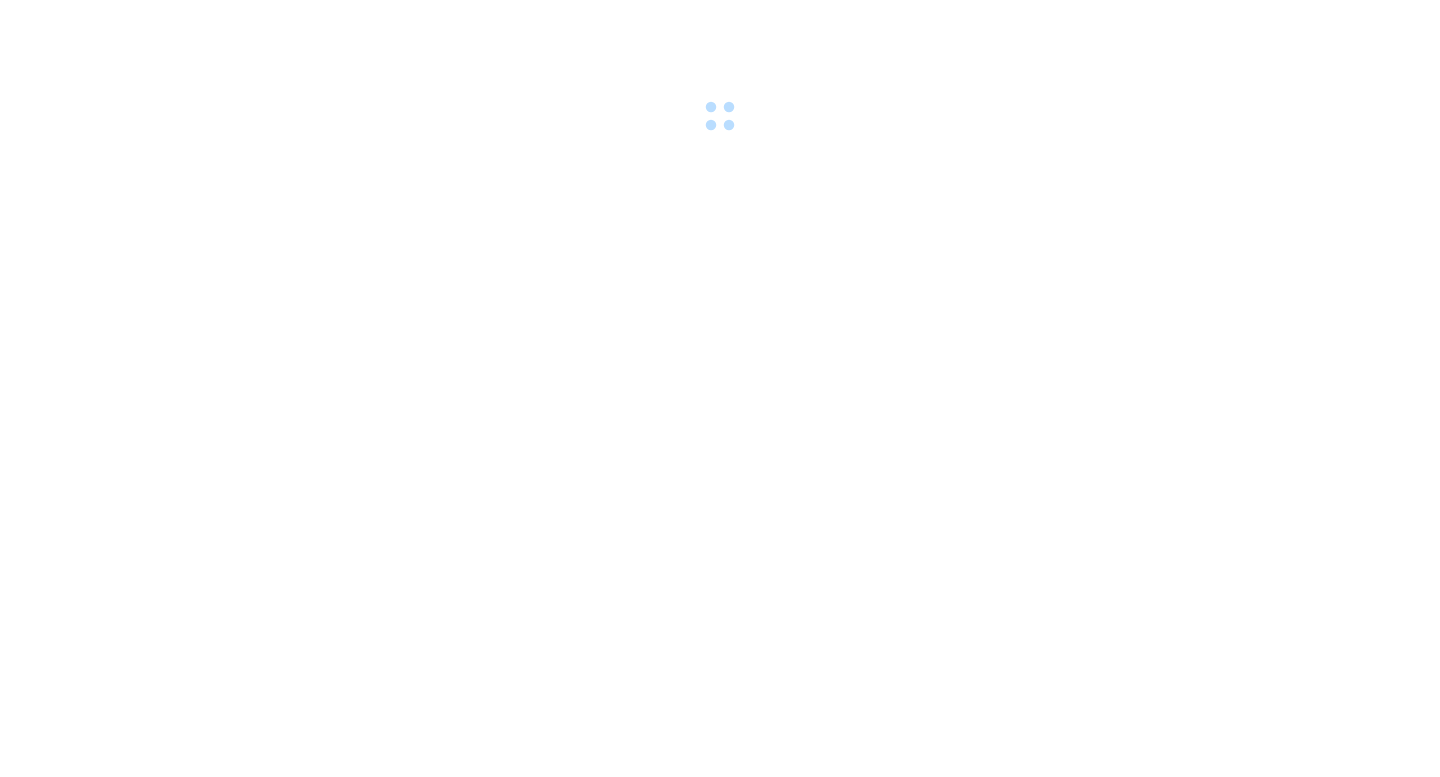 scroll, scrollTop: 0, scrollLeft: 0, axis: both 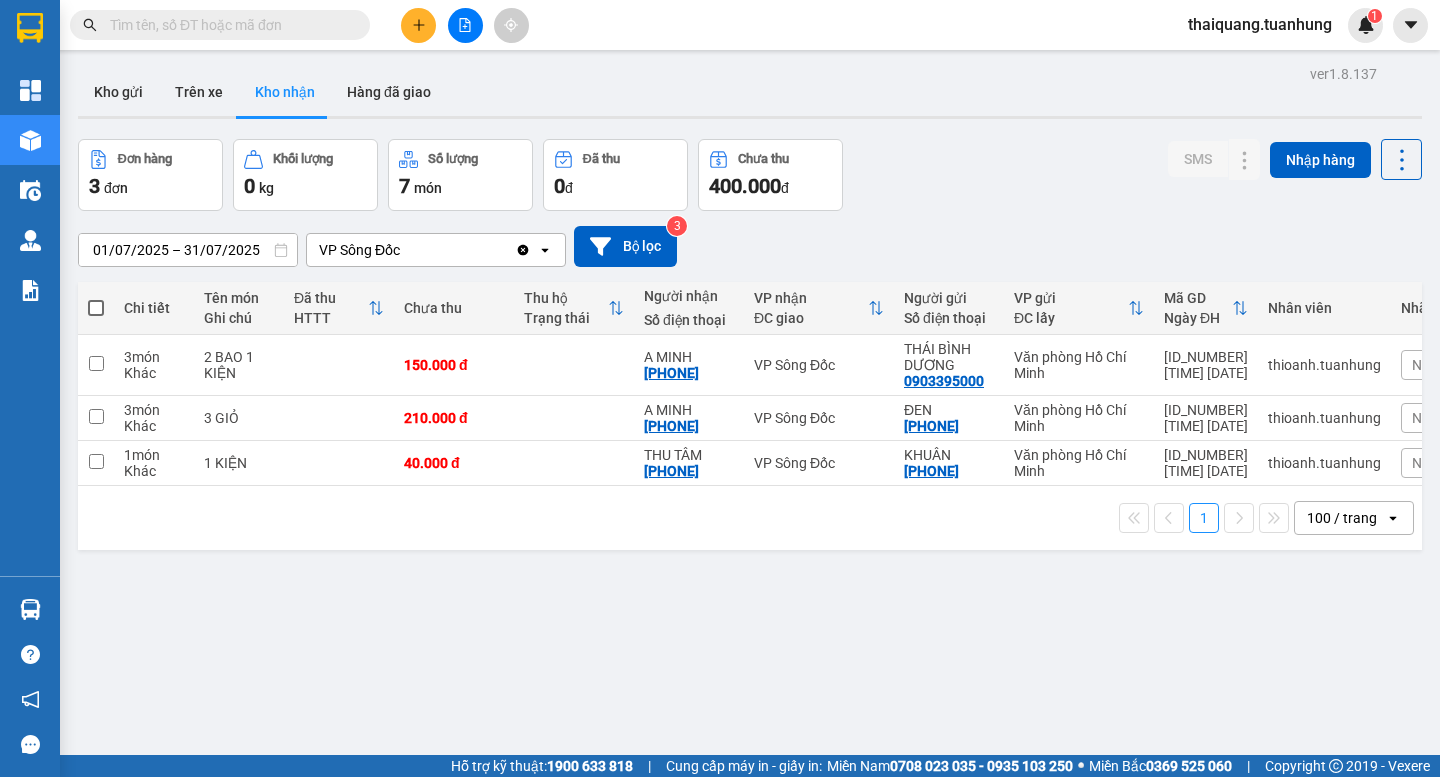click on "Kho nhận" at bounding box center [285, 92] 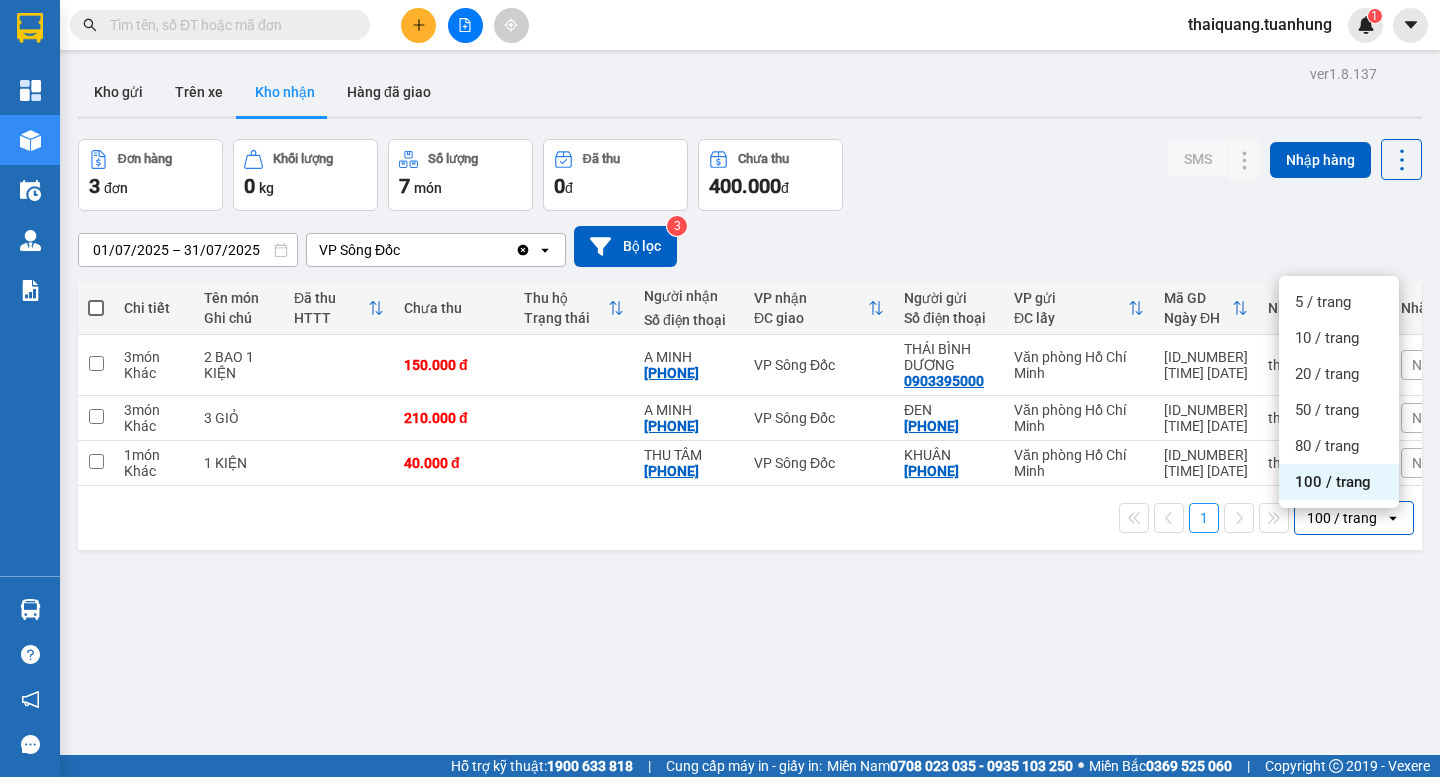 click on "100 / trang" at bounding box center (1339, 482) 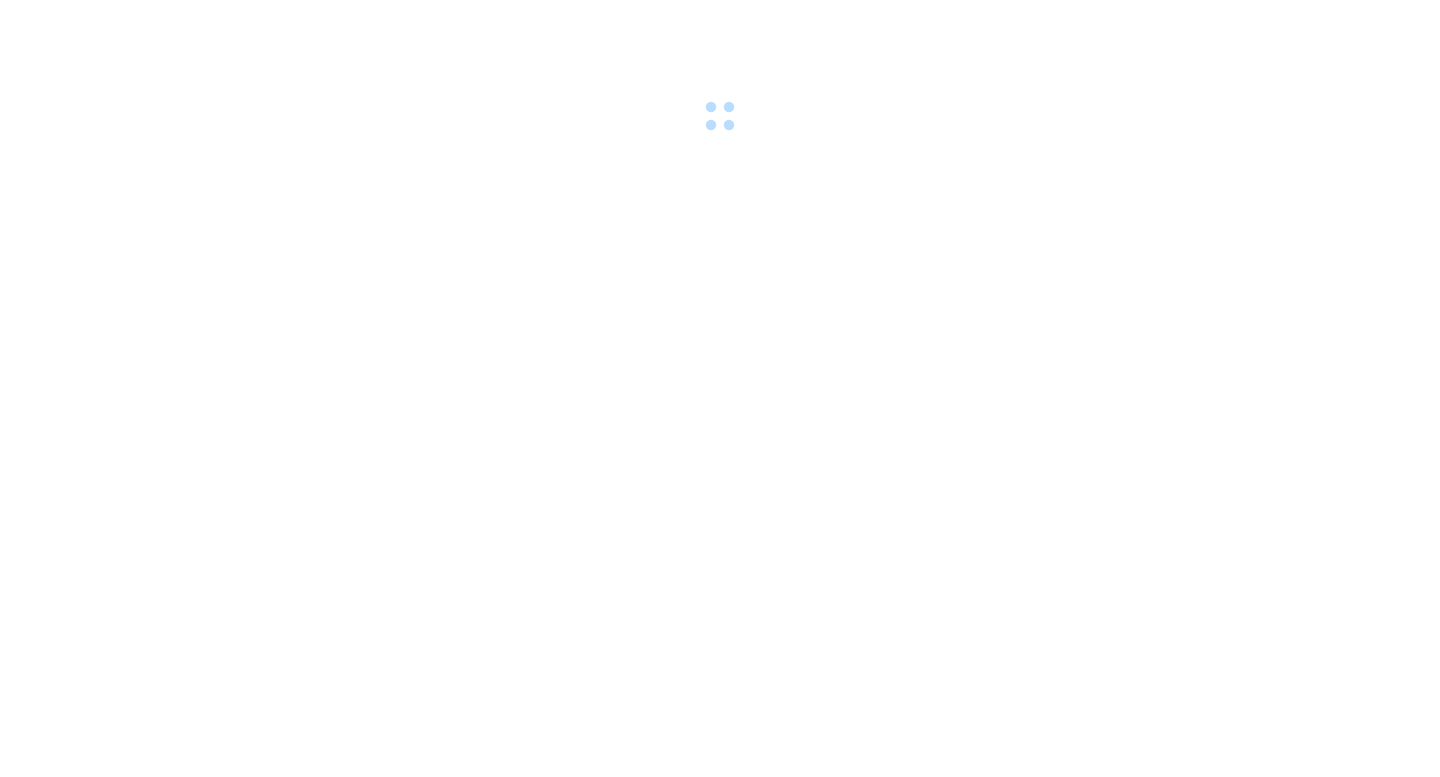 scroll, scrollTop: 0, scrollLeft: 0, axis: both 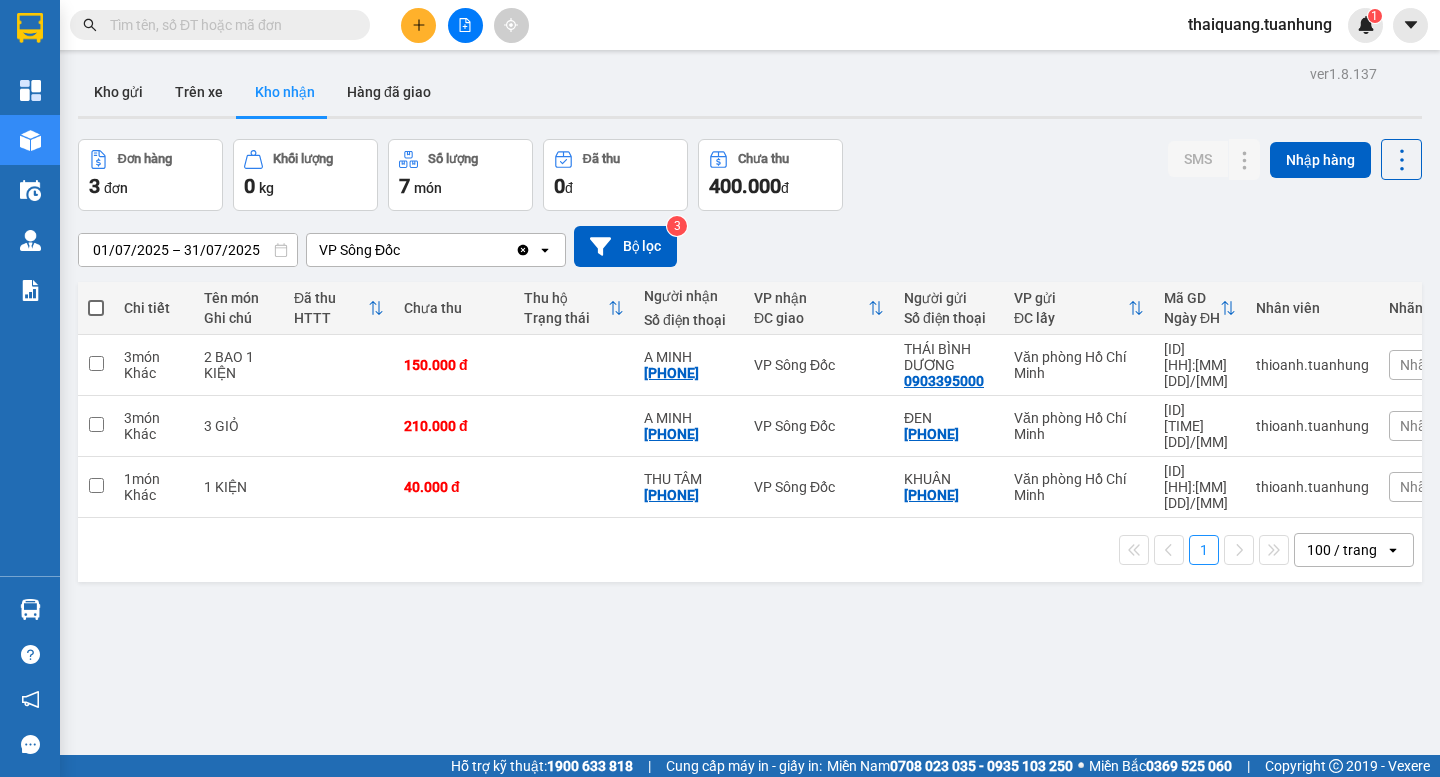 click at bounding box center (228, 25) 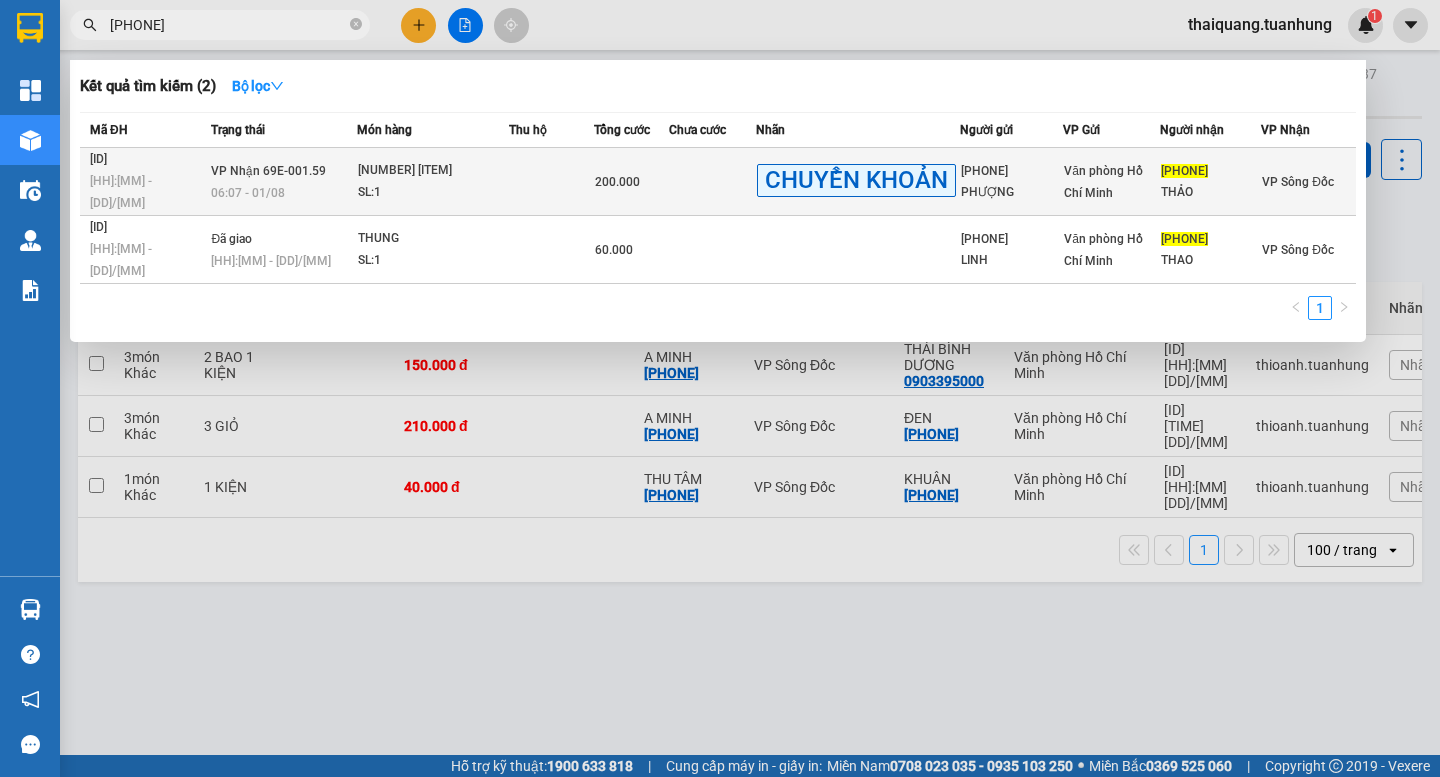 type on "[PHONE]" 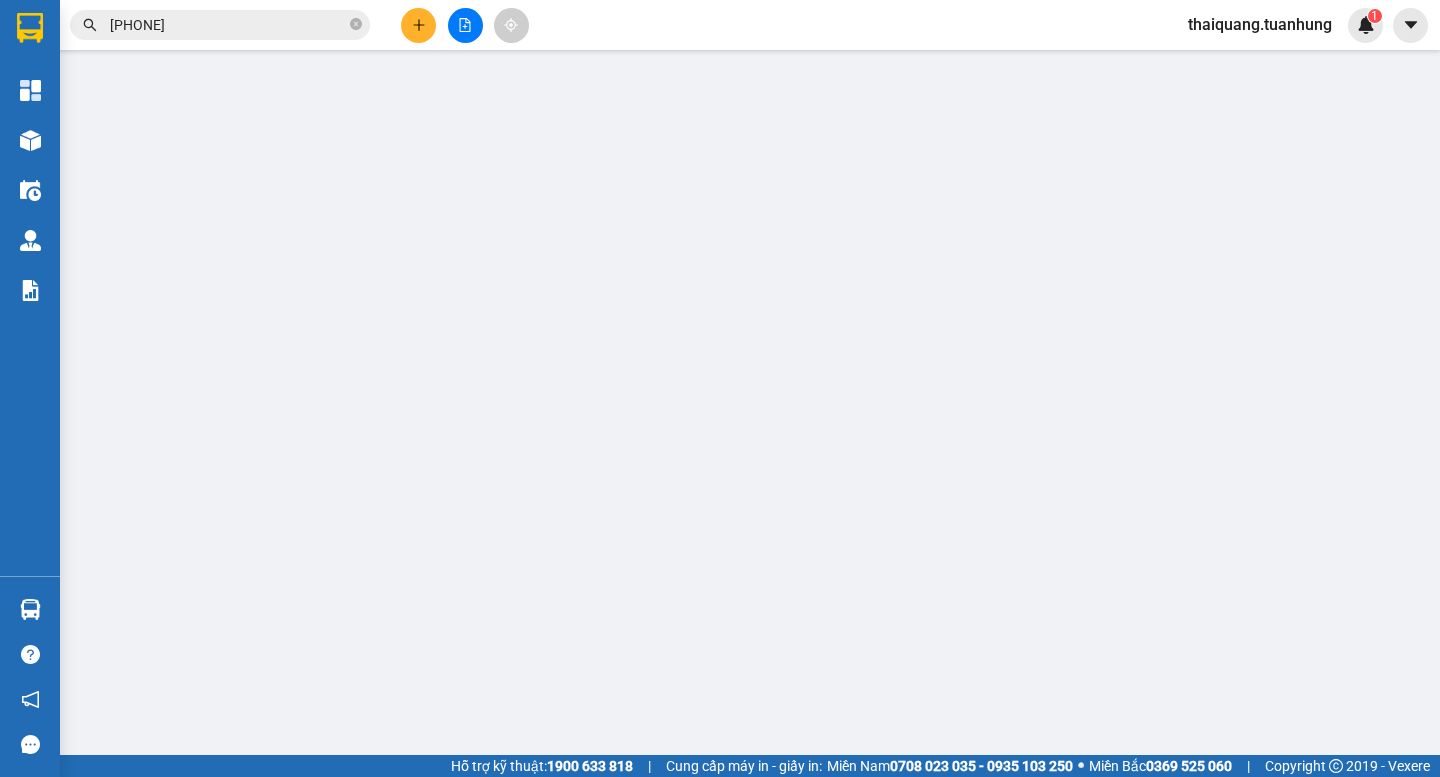 type on "[PHONE]" 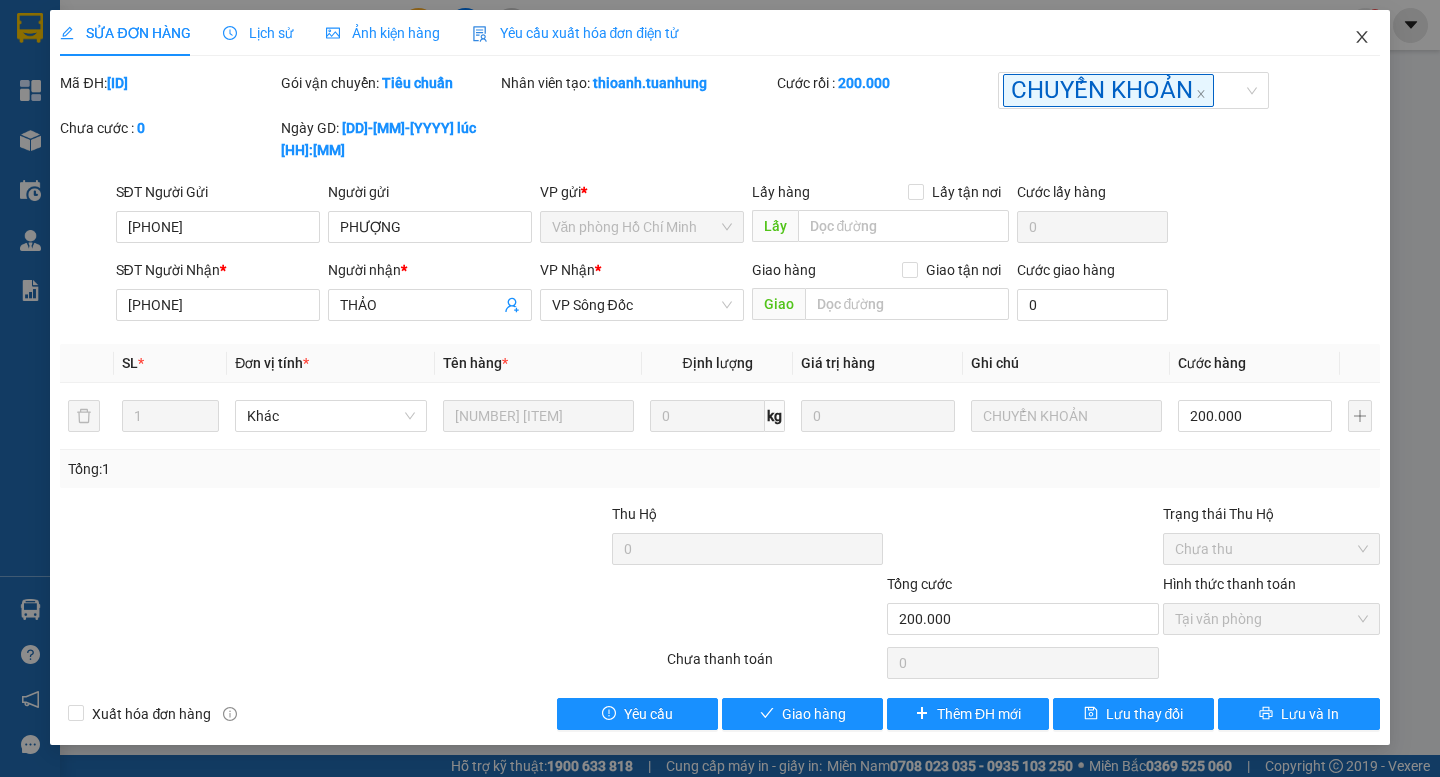 click 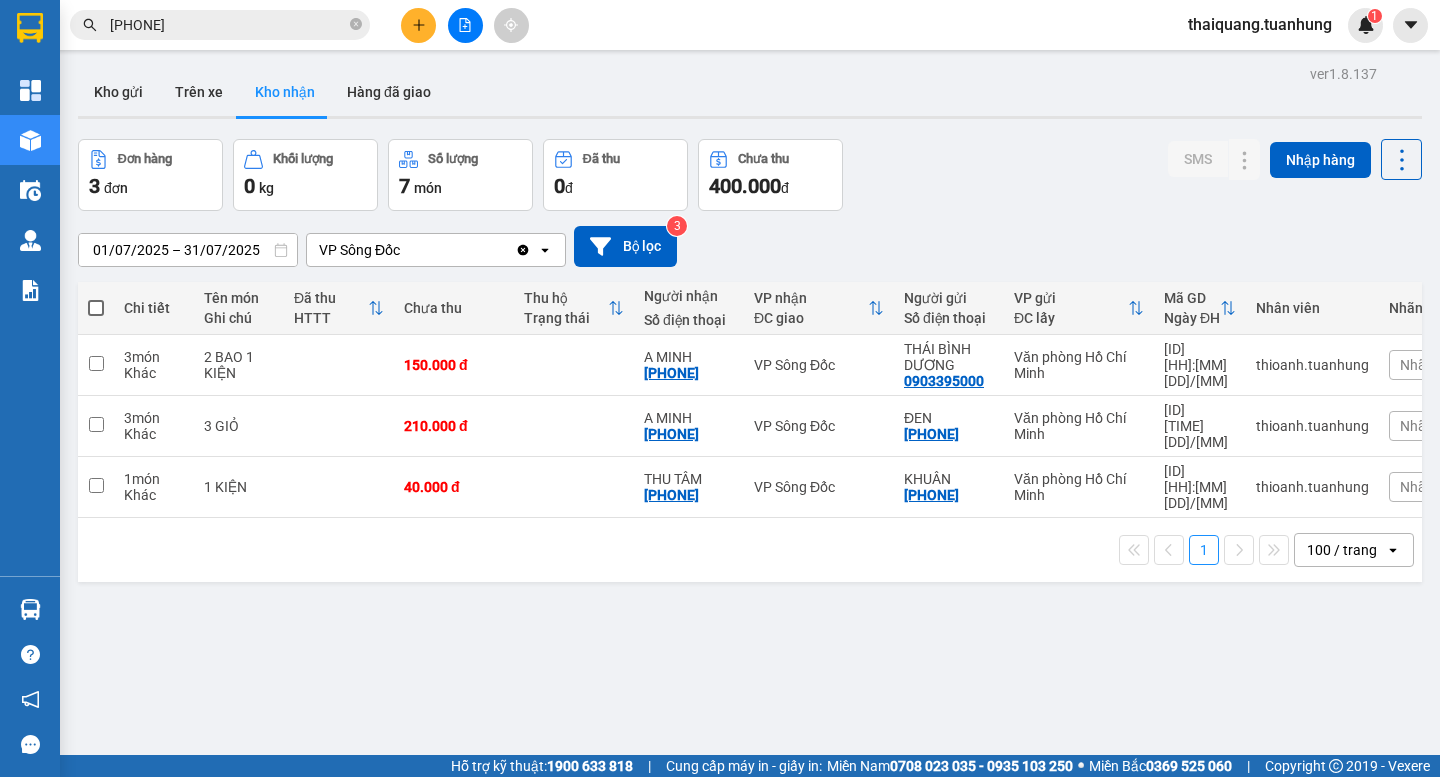 click on "ver 1.8.137 Kho gửi Trên xe Kho nhận Hàng đã giao Đơn hàng 3 đơn Khối lượng 0 kg Số lượng 7 món Đã thu 0 đ Chưa thu 400.000 đ SMS Nhập hàng [DATE] – [DATE]. Press the down arrow key to interact with the calendar and select a date. Press the escape button to close the calendar. Selected date range is from [DATE] to [DATE]. VP Sông Đốc Clear value open Bộ lọc 3 Chi tiết Tên món Ghi chú Đã thu HTTT Chưa thu Thu hộ Trạng thái Người nhận Số điện thoại VP nhận ĐC giao Người gửi Số điện thoại VP gửi ĐC lấy Mã GD Ngày ĐH Nhân viên Nhãn SMS 3 món Khác 2 BAO 1 KIỆN 150.000 đ A MINH [PHONE] VP Sông Đốc THÁI BÌNH DƯƠNG [PHONE] Văn phòng Hồ Chí Minh HCM[NUMBER] [TIME] [DATE] thioanh.tuanhung Nhãn 1 3 món Khác 3 GIỎ 210.000 đ A MINH [PHONE] VP Sông Đốc ĐEN [PHONE] Văn phòng Hồ Chí Minh HCM[NUMBER] [TIME] [DATE] thioanh.tuanhung Nhãn 1 1 món Khác 1 KIỆN KHUÂN" at bounding box center [750, 448] 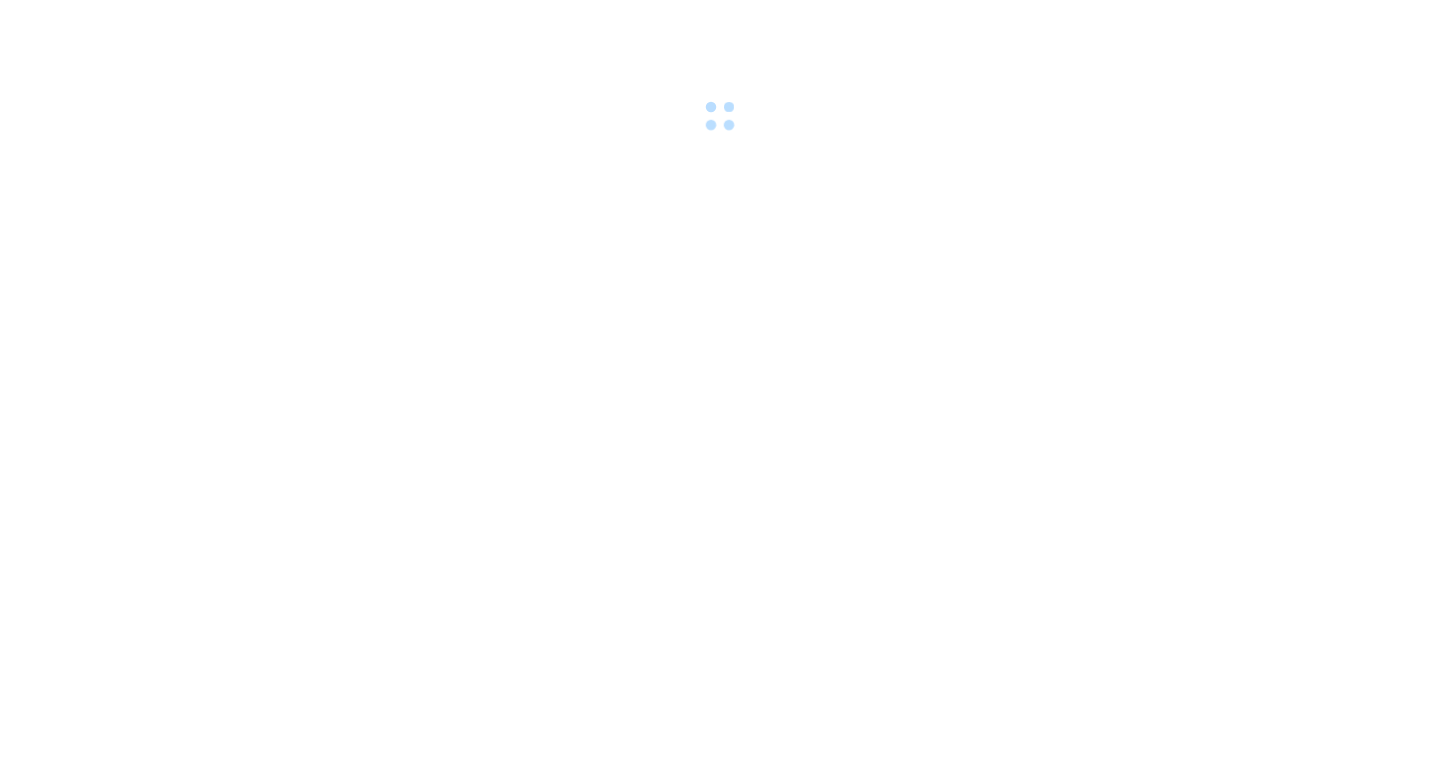 scroll, scrollTop: 0, scrollLeft: 0, axis: both 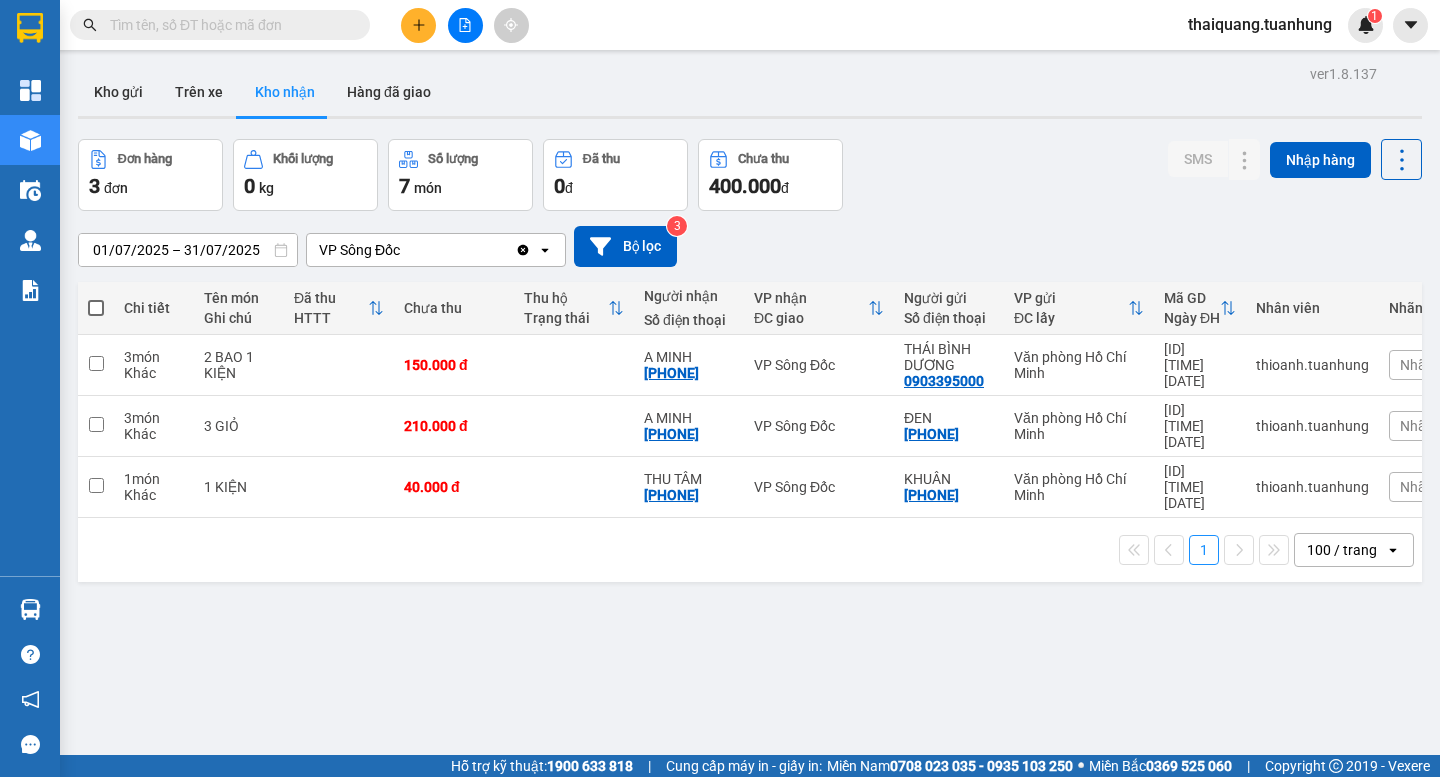 click on "Kho nhận" at bounding box center (285, 92) 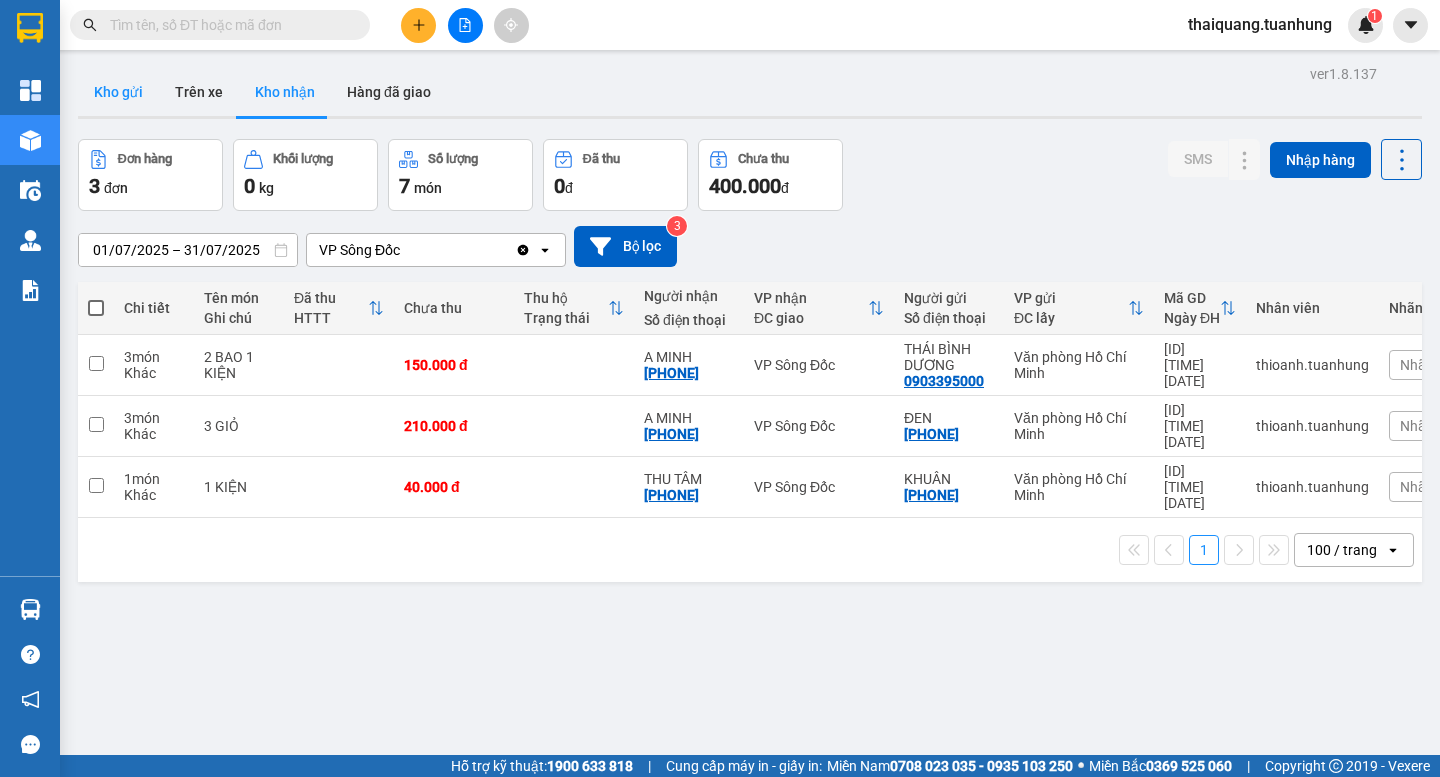 click on "Kho gửi" at bounding box center (118, 92) 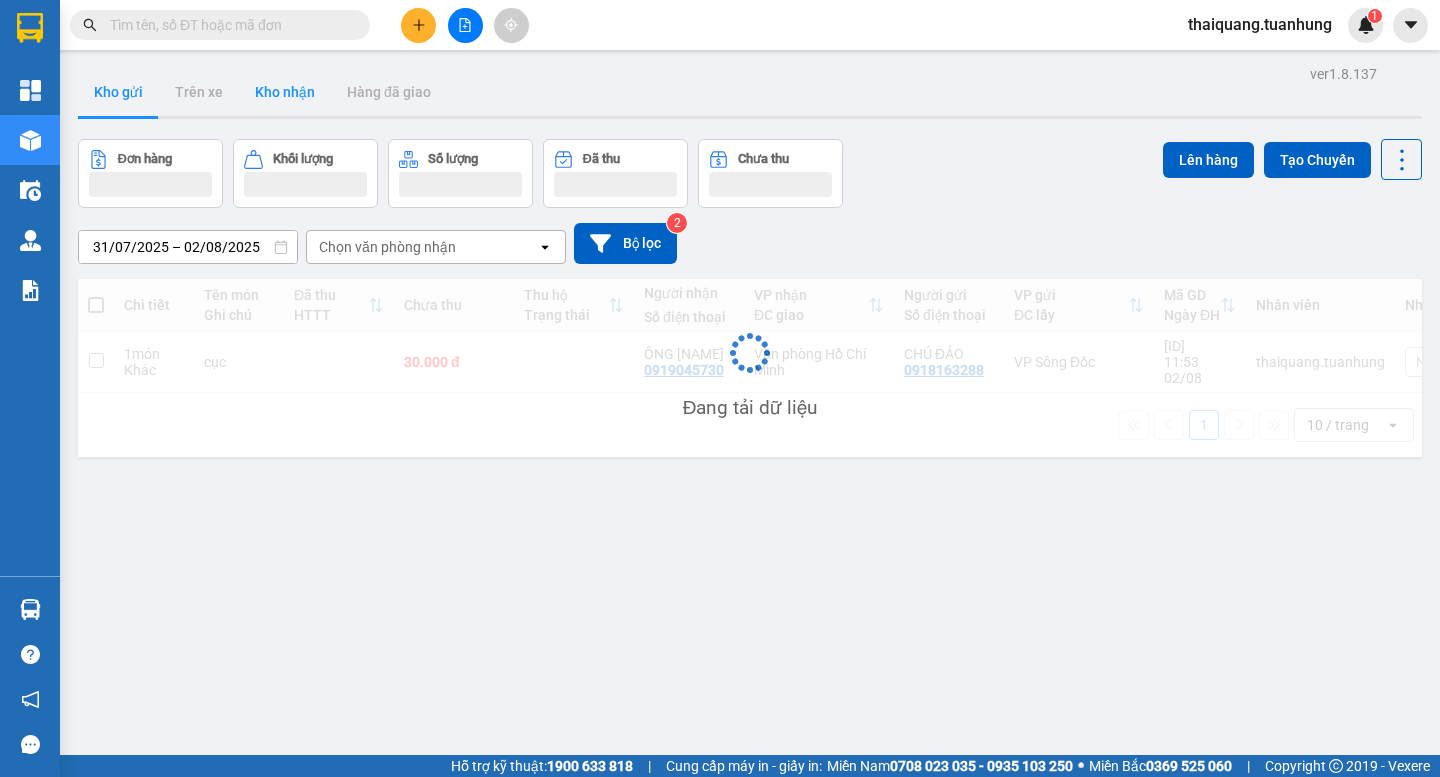 click on "Kho nhận" at bounding box center [285, 92] 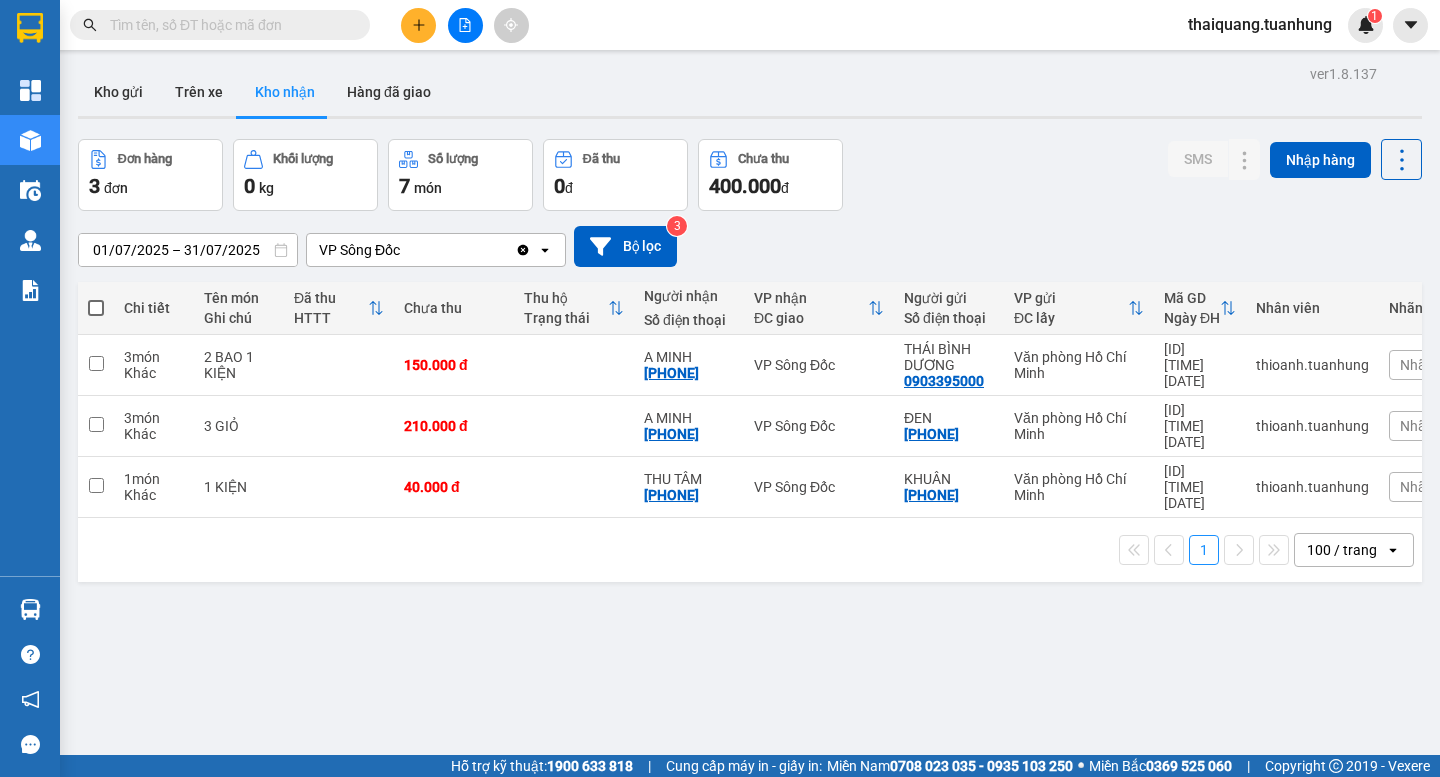 click on "Kho nhận" at bounding box center (285, 92) 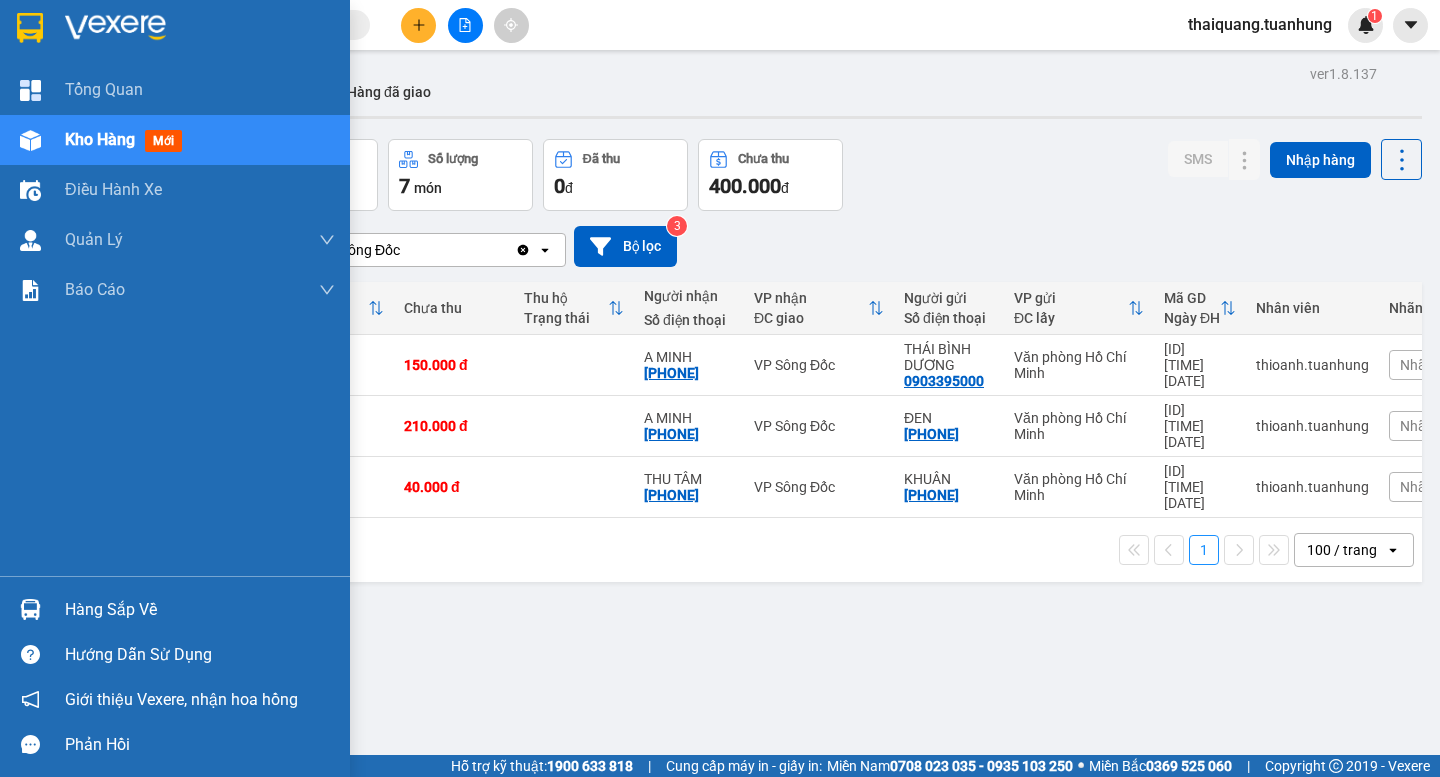 click on "Hàng sắp về" at bounding box center [200, 610] 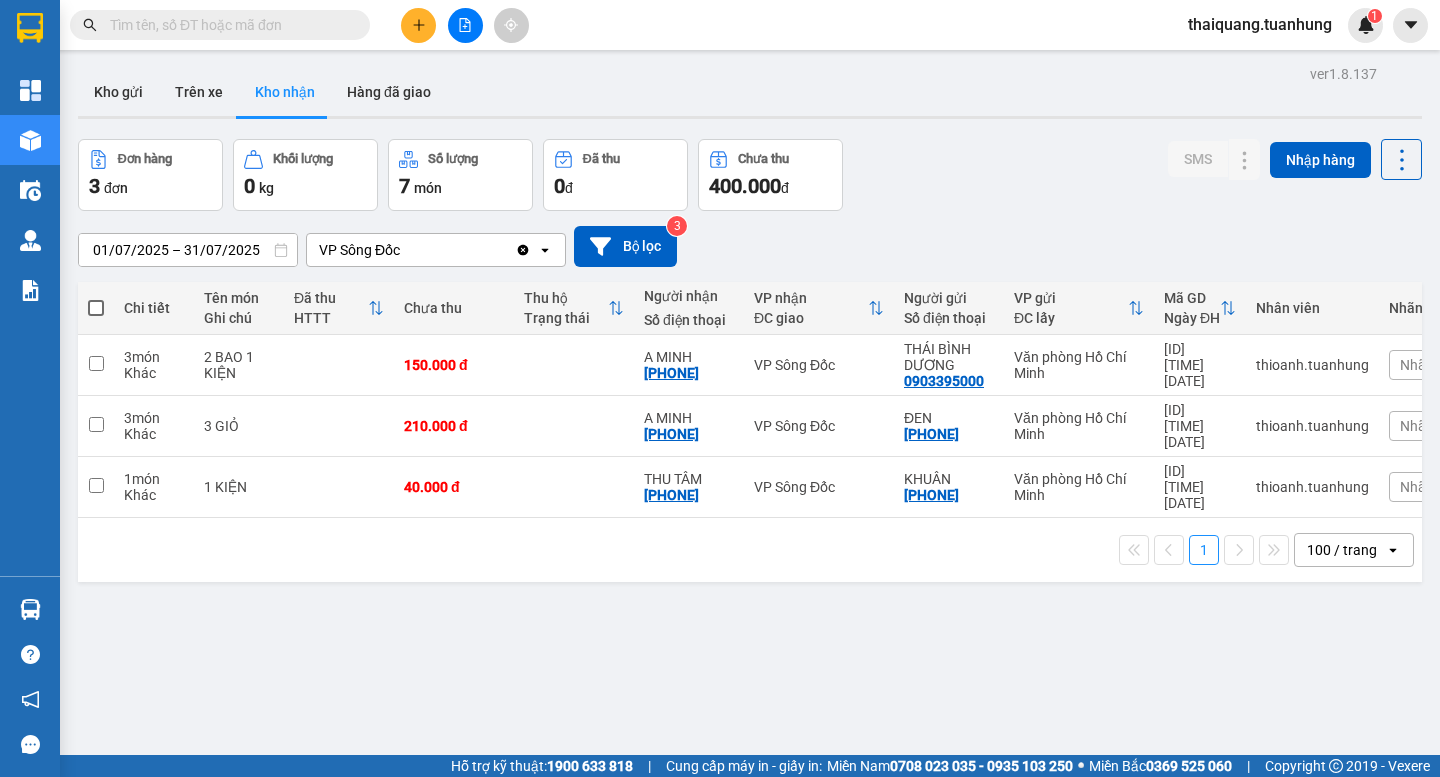 click on "Kết quả tìm kiếm ( 0 )  Bộ lọc  No Data thaiquang.tuanhung 1     Tổng Quan     Kho hàng mới     Điều hành xe     Quản Lý Quản lý chuyến Quản lý khách hàng Quản lý khách hàng mới Quản lý giao nhận mới Quản lý kiểm kho     Báo cáo Báo cáo dòng tiền (nhà xe) Doanh số tạo đơn theo VP gửi (nhà xe) Hàng sắp về Hướng dẫn sử dụng Giới thiệu Vexere, nhận hoa hồng Phản hồi Phần mềm hỗ trợ bạn tốt chứ? ver  1.8.137 Kho gửi Trên xe Kho nhận Hàng đã giao Đơn hàng 3 đơn Khối lượng 0 kg Số lượng 7 món Đã thu 0  đ Chưa thu 400.000  đ SMS Nhập hàng 01/07/2025 – 31/07/2025 Press the down arrow key to interact with the calendar and select a date. Press the escape button to close the calendar. Selected date range is from 01/07/2025 to 31/07/2025. VP Sông Đốc Clear value open Bộ lọc 3 Chi tiết Tên món Ghi chú Đã thu HTTT Chưa thu Thu hộ Trạng thái Người nhận Nhãn" at bounding box center [720, 388] 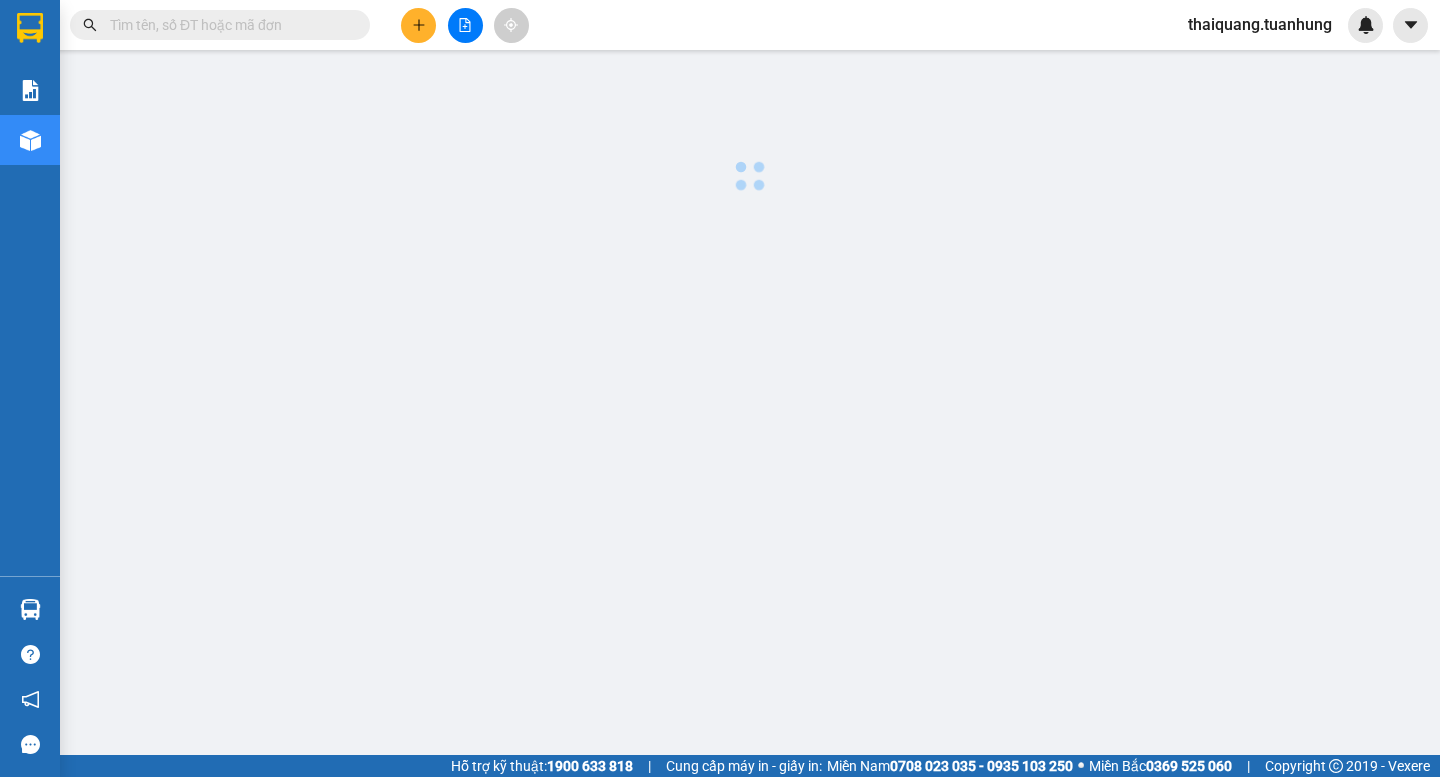 scroll, scrollTop: 0, scrollLeft: 0, axis: both 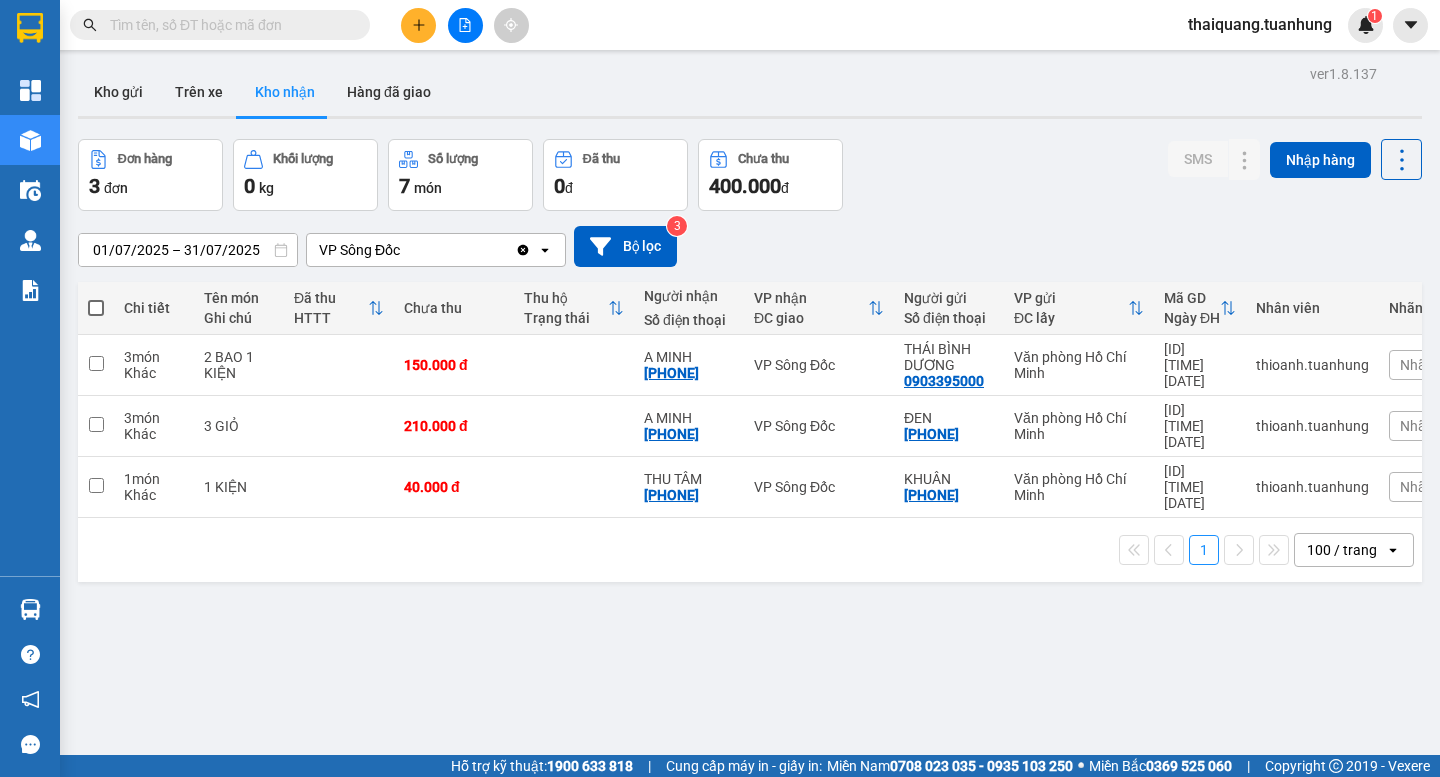 click on "100 / trang" at bounding box center [1342, 550] 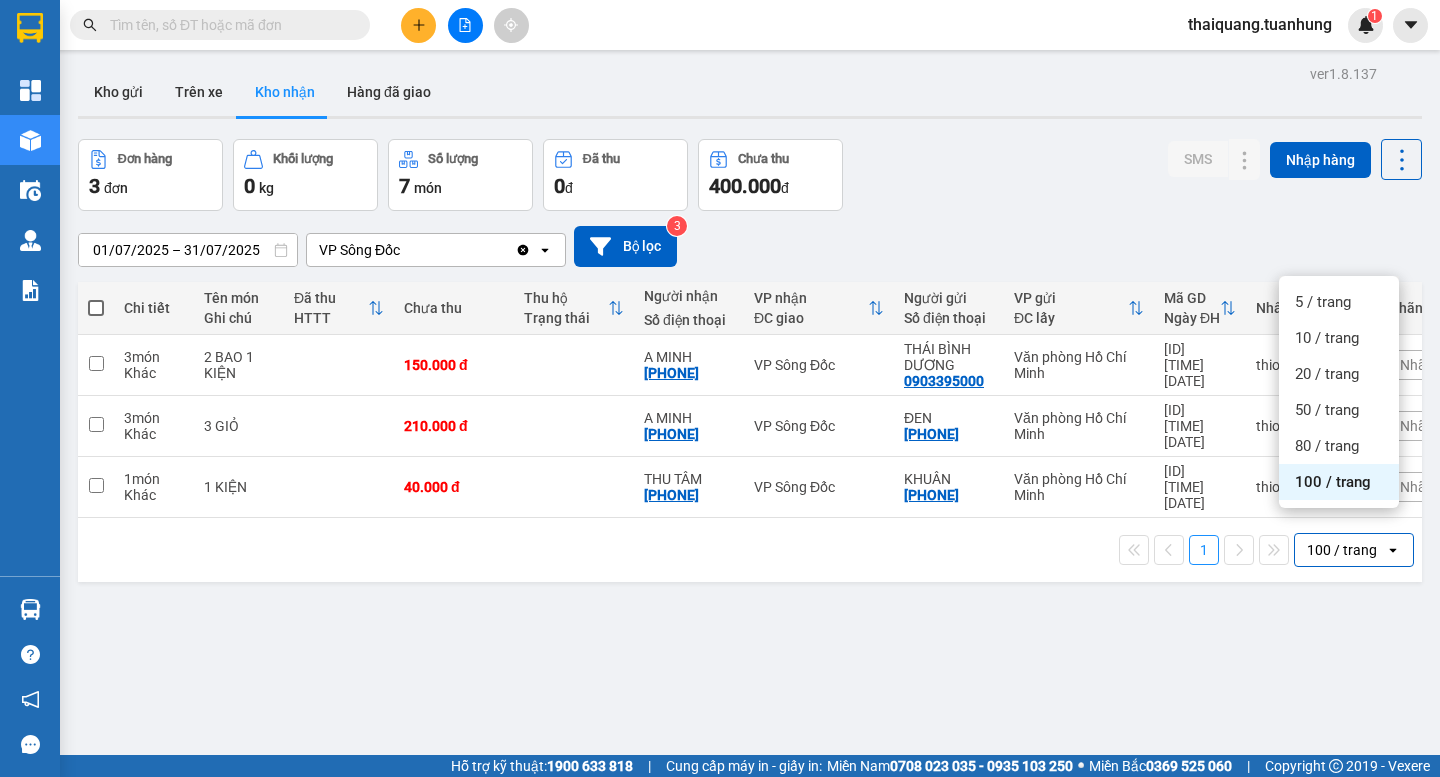 click on "100 / trang" at bounding box center (1333, 482) 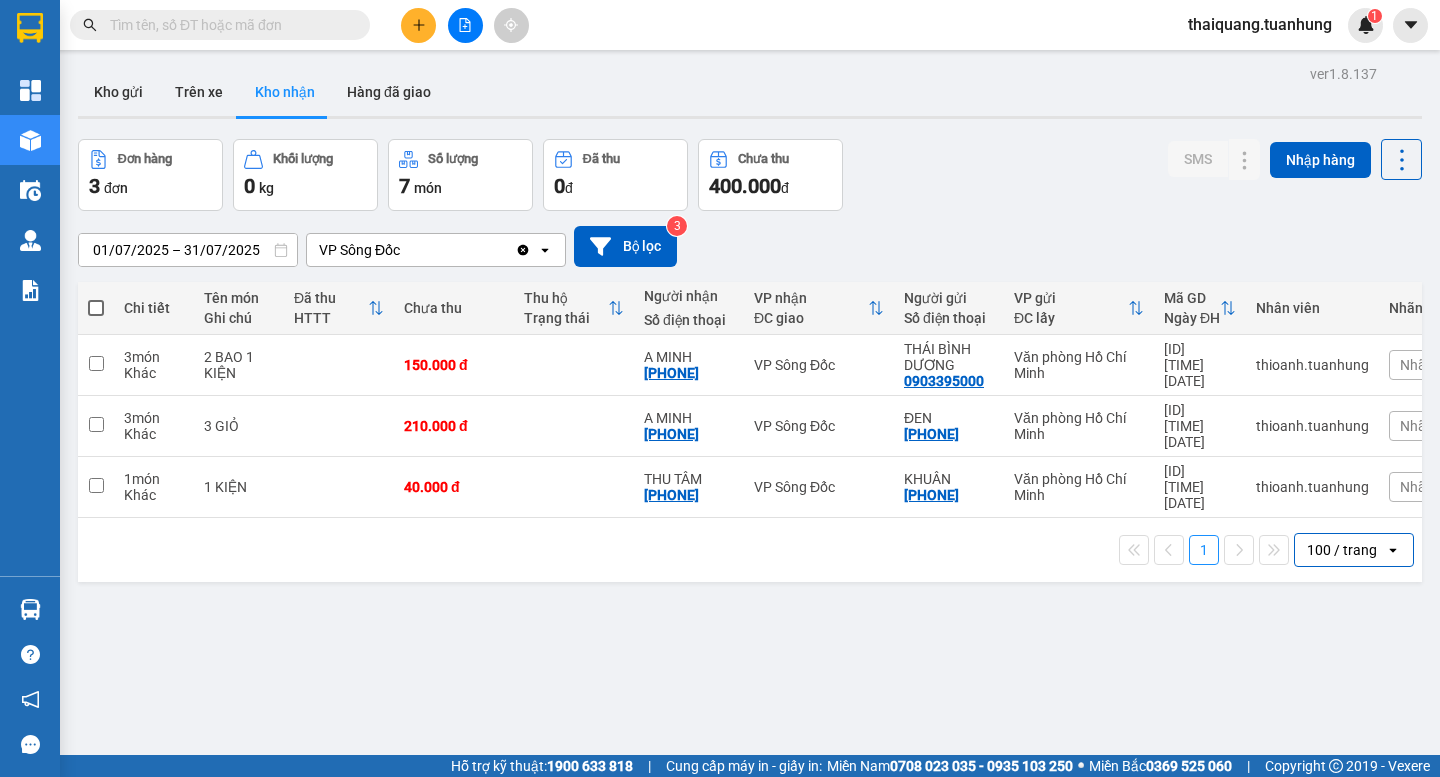 click on "ver 1.8.137 Kho gửi Trên xe Kho nhận Hàng đã giao Đơn hàng 3 đơn Khối lượng 0 kg Số lượng 7 món Đã thu 0  đ Chưa thu 400.000  đ SMS Nhập hàng 01/07/2025 – 31/07/2025 Press the down arrow key to interact with the calendar and select a date. Press the escape button to close the calendar. Selected date range is from 01/07/2025 to 31/07/2025. VP Sông Đốc Clear value open Bộ lọc 3 Chi tiết Tên món Ghi chú Đã thu HTTT Chưa thu Thu hộ Trạng thái Người nhận Số điện thoại VP nhận ĐC giao Người gửi Số điện thoại VP gửi ĐC lấy Mã GD Ngày ĐH Nhân viên Nhãn SMS 3  món Khác 2 BAO 1 KIỆN 150.000 đ [NAME] [PHONE] VP Sông Đốc THÁI BÌNH DƯƠNG [PHONE] Văn phòng [CITY] [ID] [TIME] [DATE] [NAME] Nhãn 1 3  món Khác 3 GIỎ 210.000 đ [NAME] [PHONE] VP Sông Đốc ĐEN [PHONE] Văn phòng [CITY] [ID] [TIME] [DATE] [NAME] Nhãn 1 1  món Khác 1 KIỆN  KHUÂN" at bounding box center (750, 448) 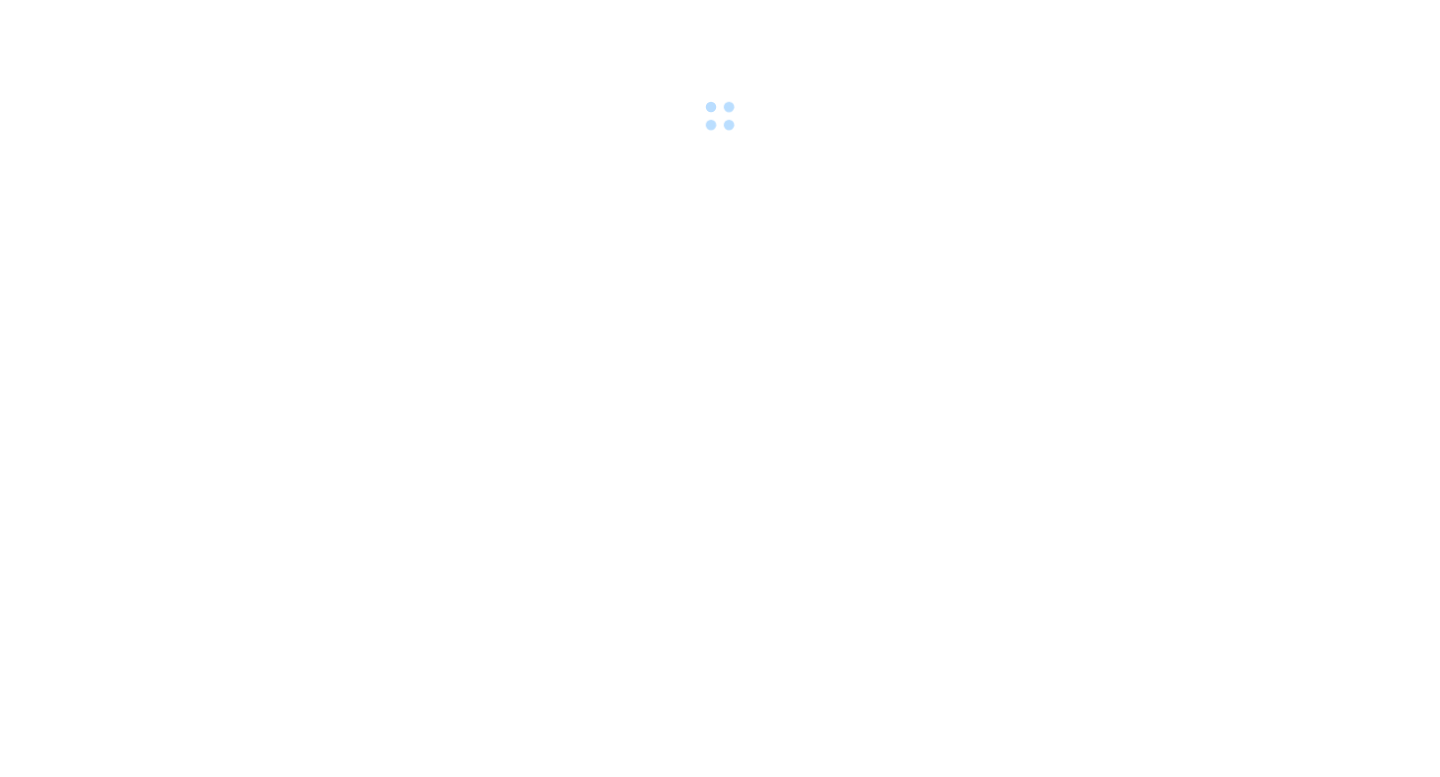 scroll, scrollTop: 0, scrollLeft: 0, axis: both 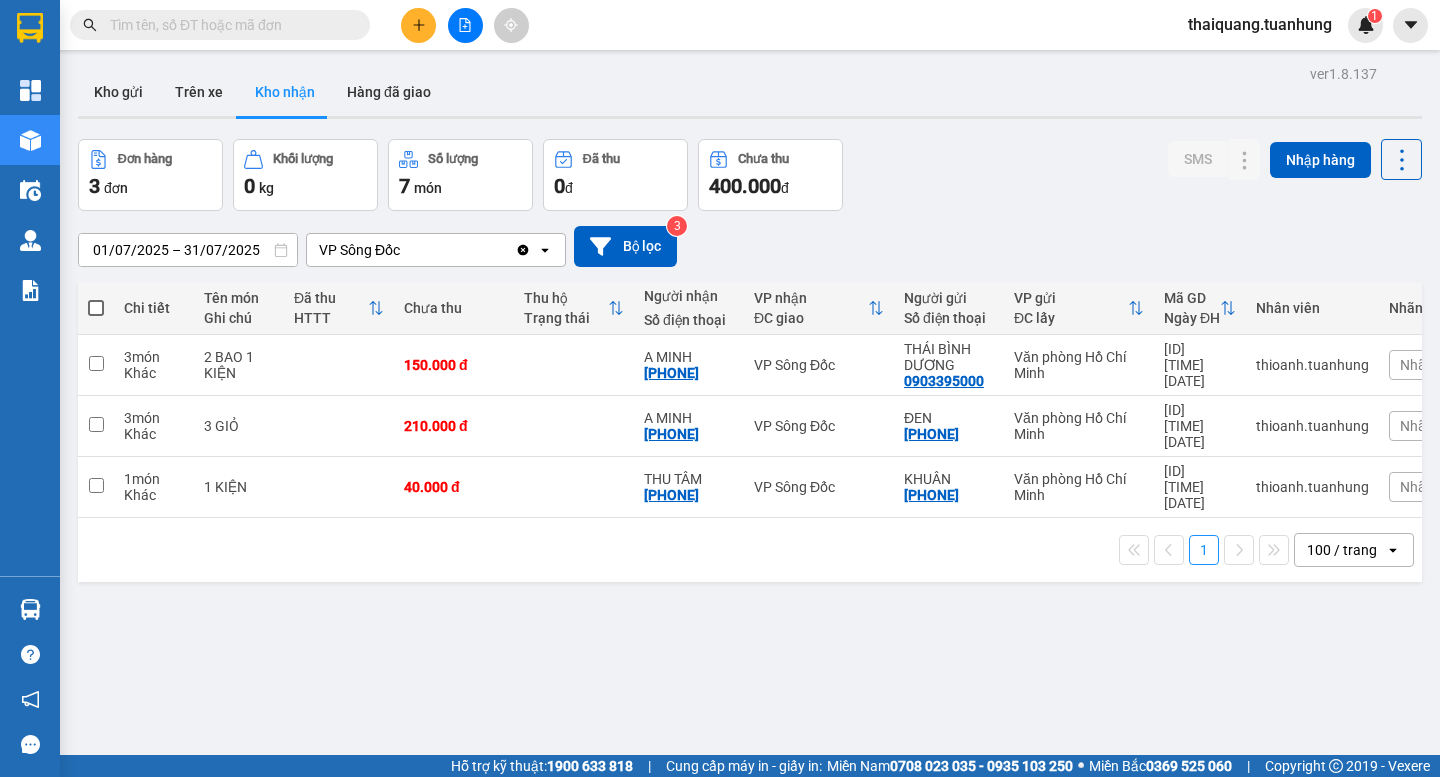 click at bounding box center [228, 25] 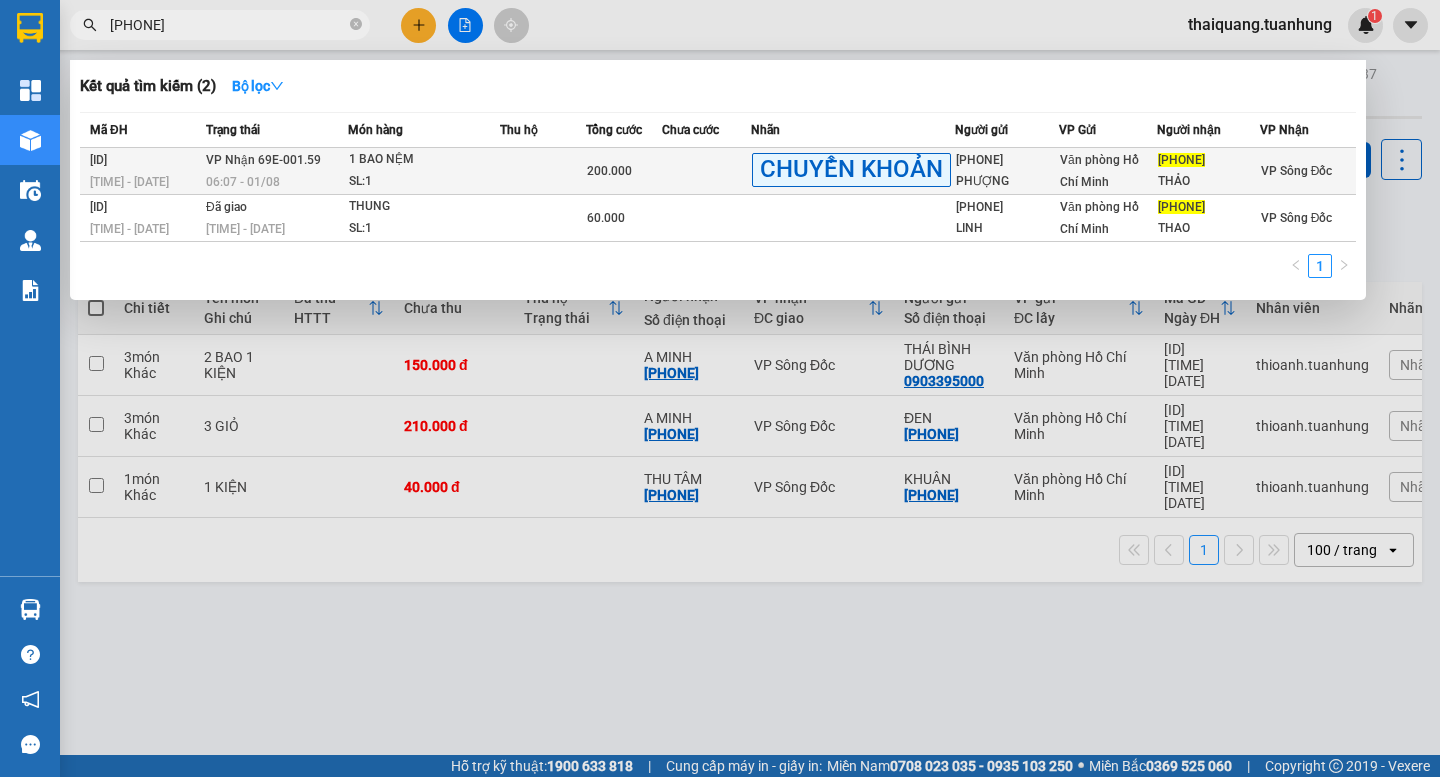 type on "0949454542" 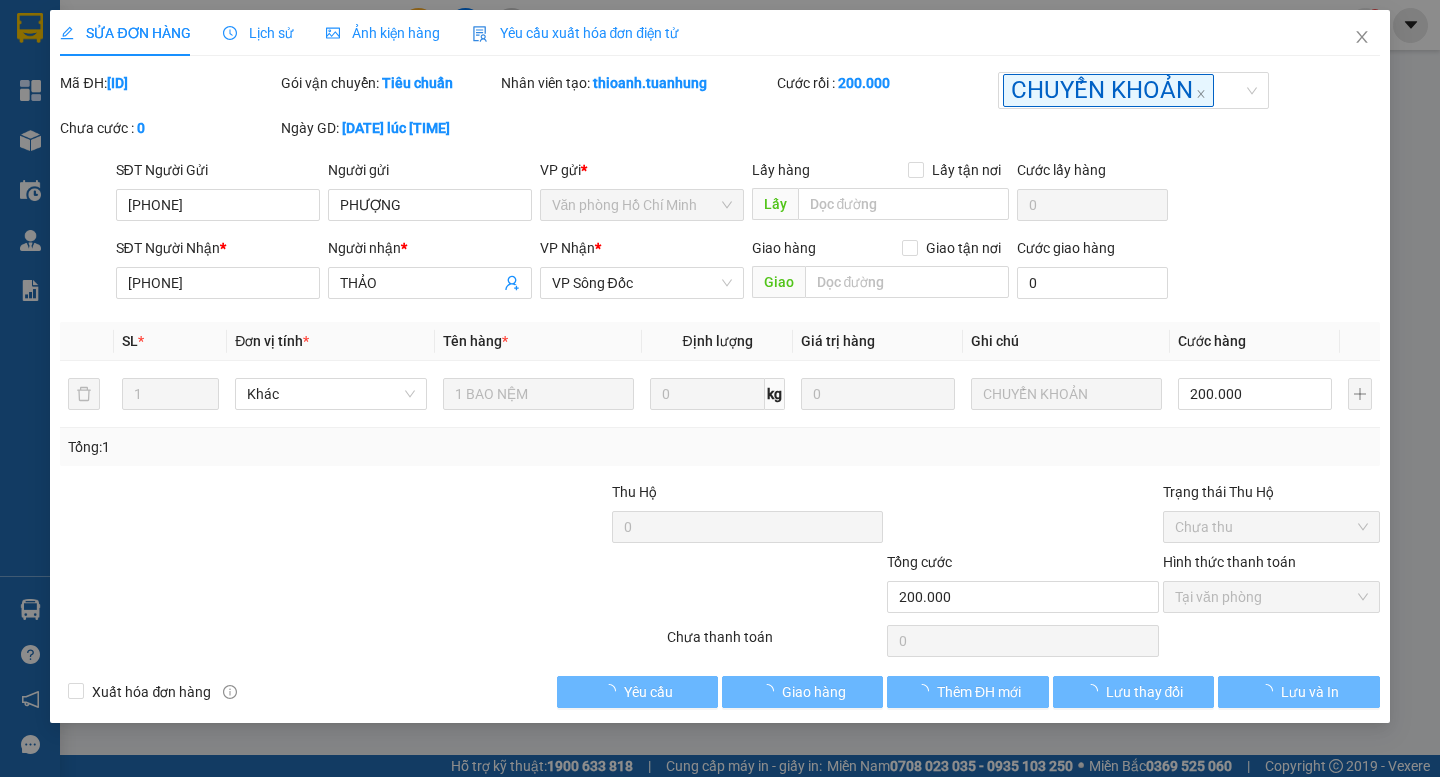 type on "0765204254" 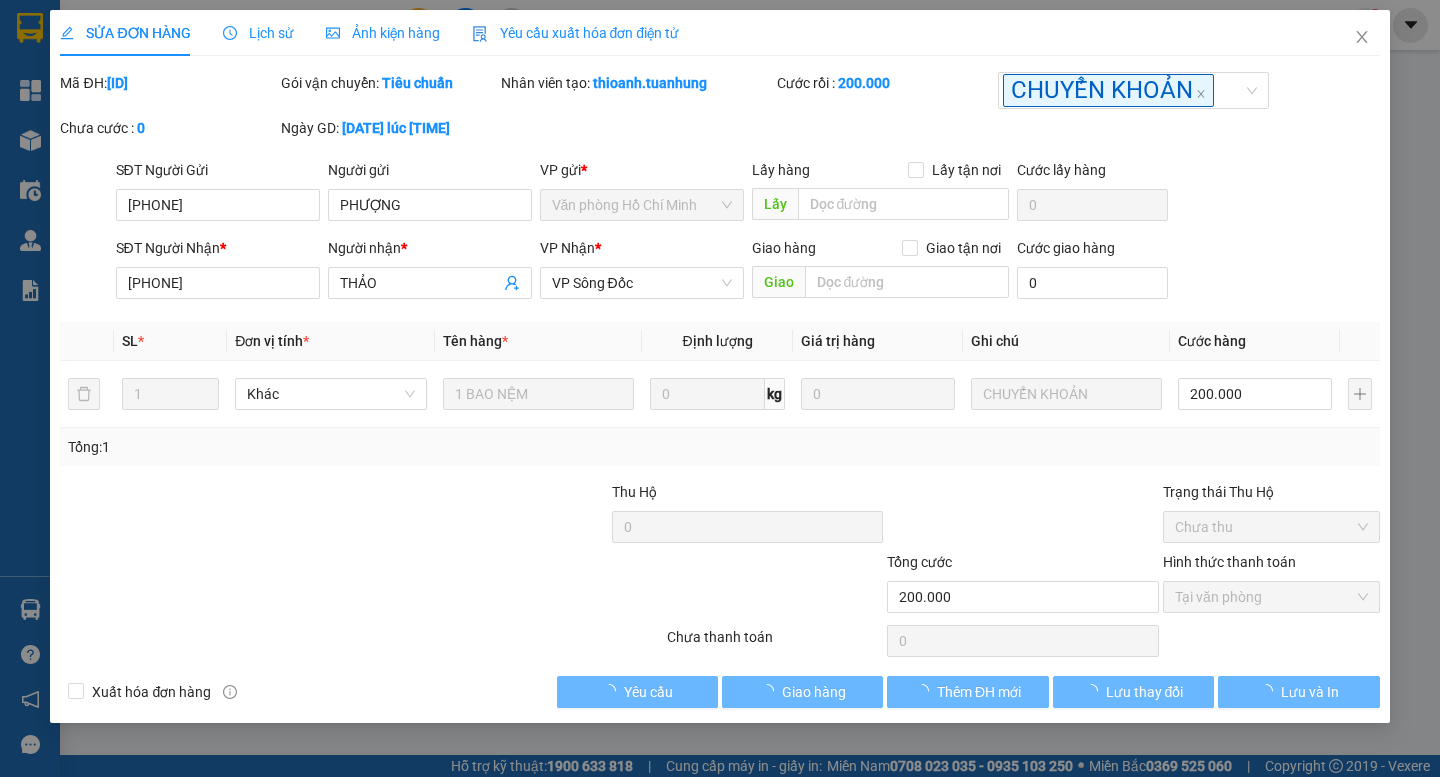 type on "PHƯỢNG" 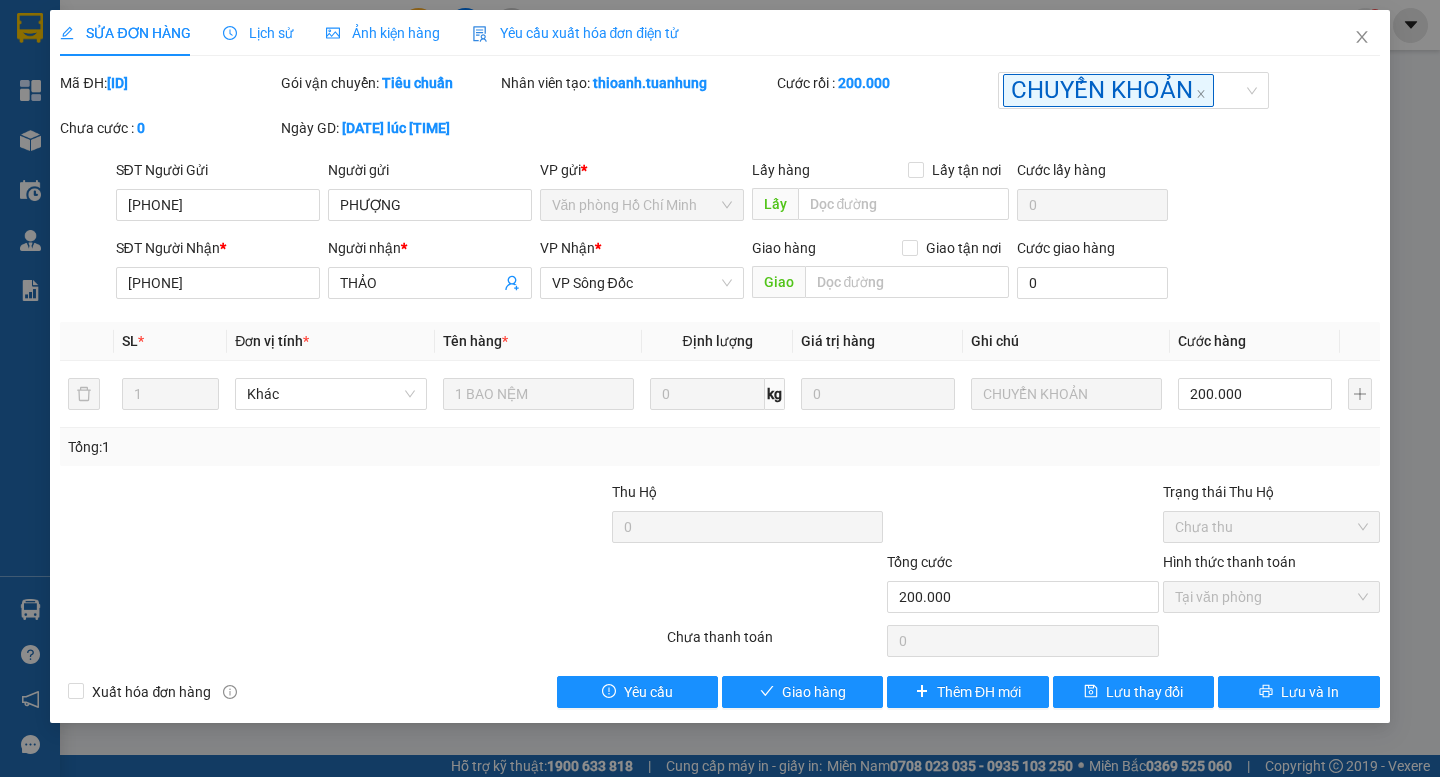 click on "Lịch sử" at bounding box center (258, 33) 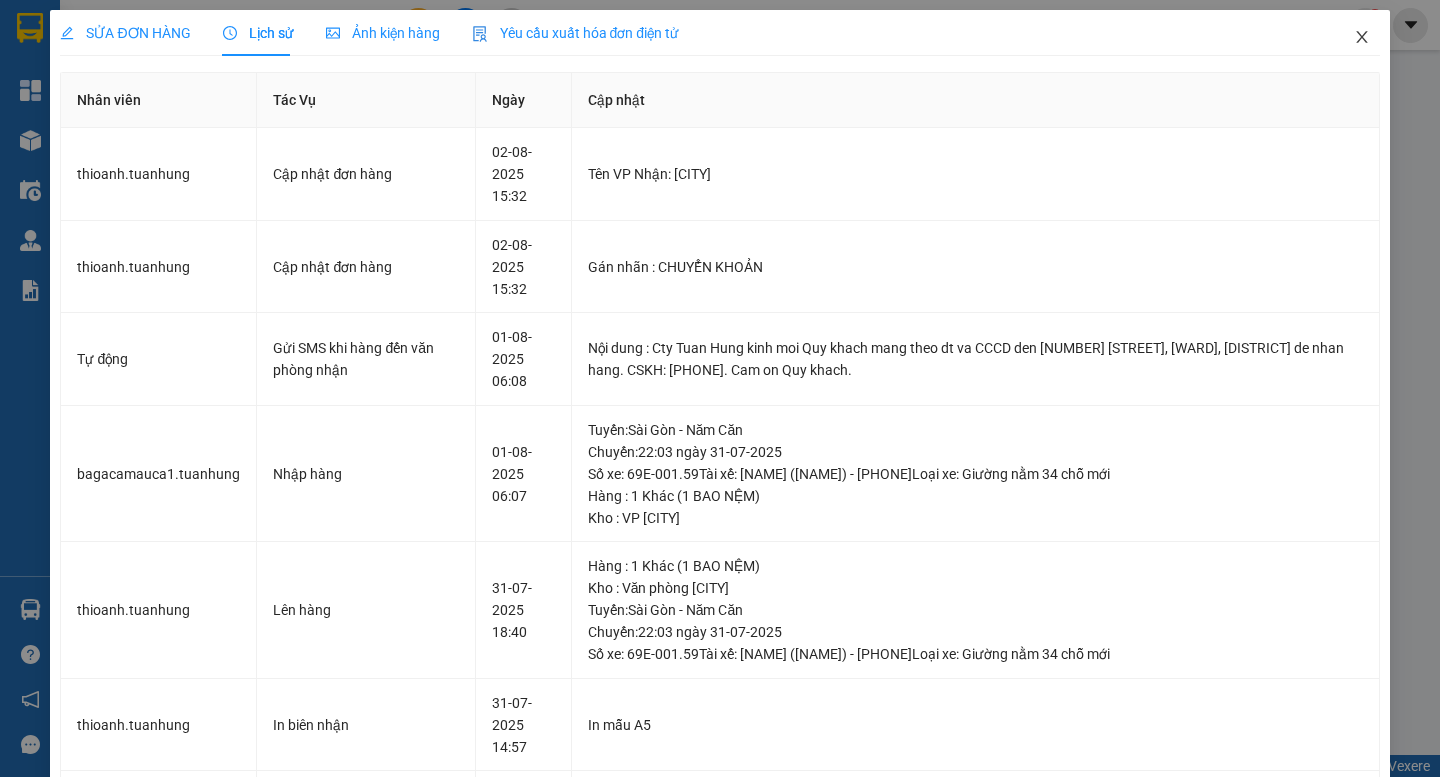 click 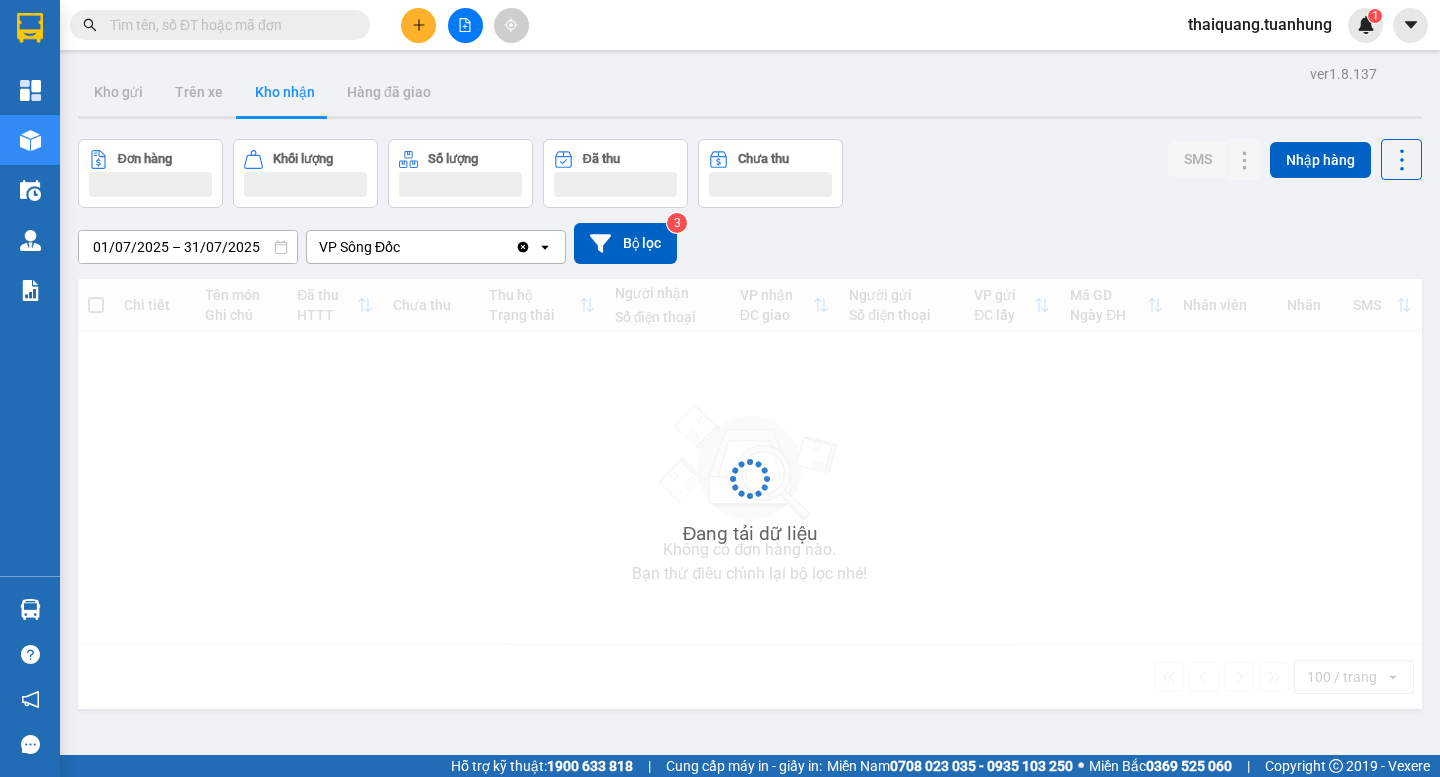 scroll, scrollTop: 0, scrollLeft: 0, axis: both 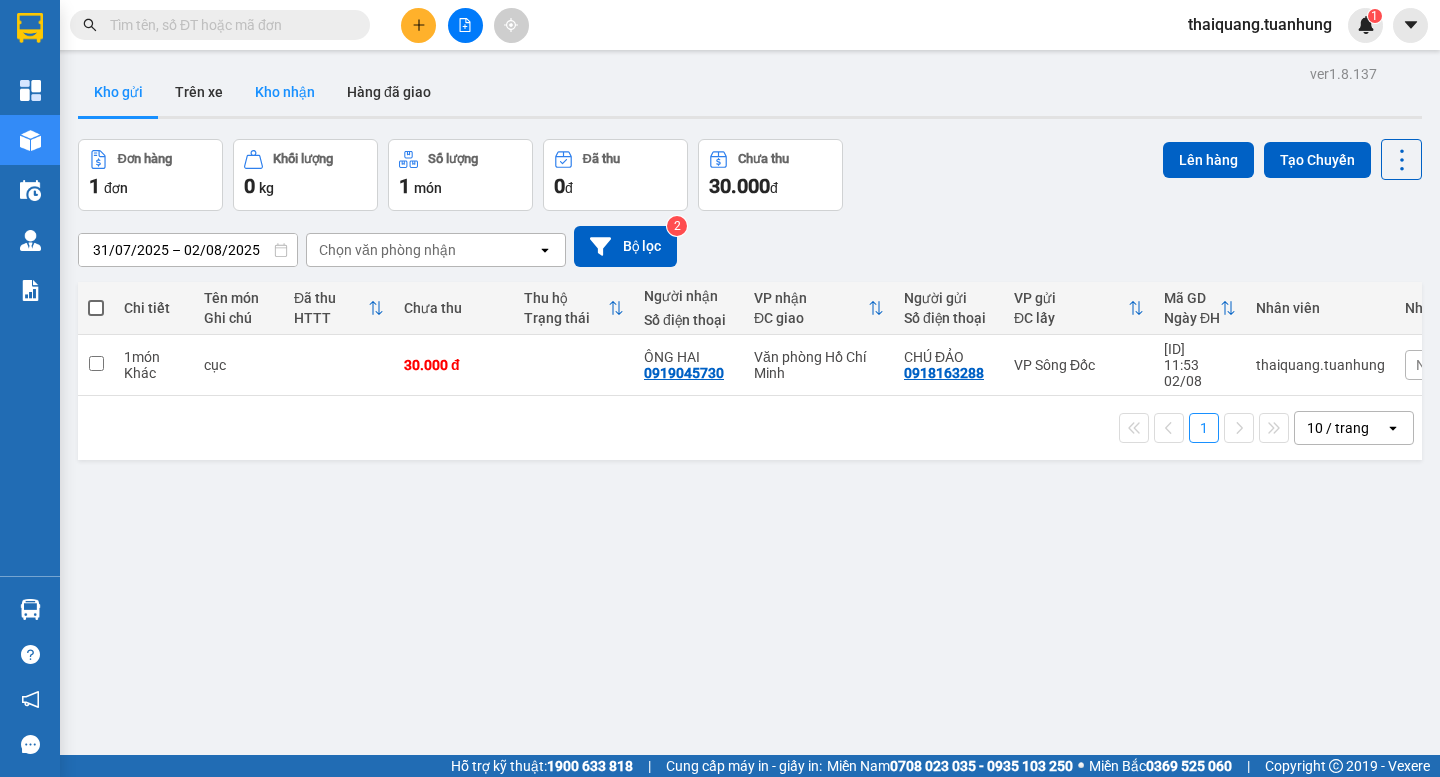 click on "Kho nhận" at bounding box center [285, 92] 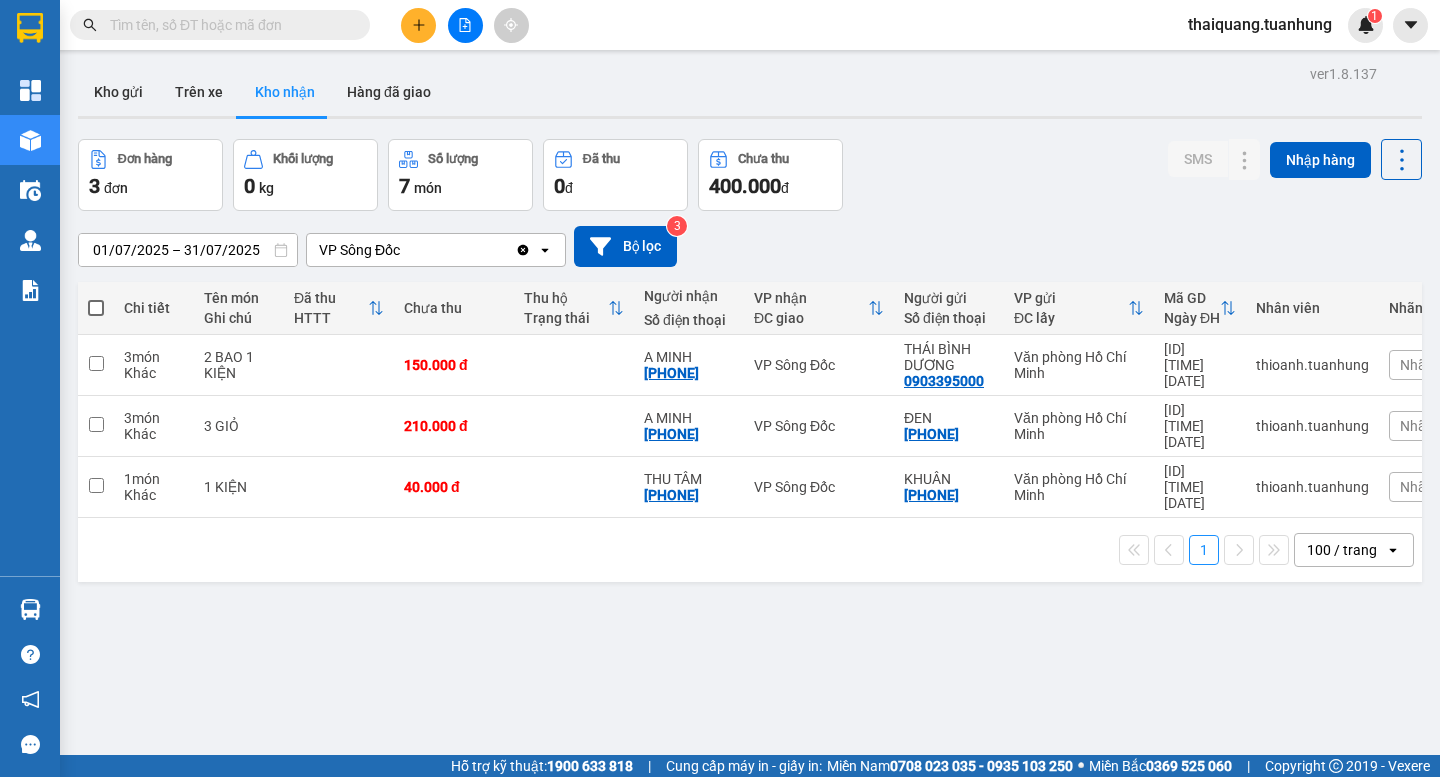 click on "100 / trang" at bounding box center [1342, 550] 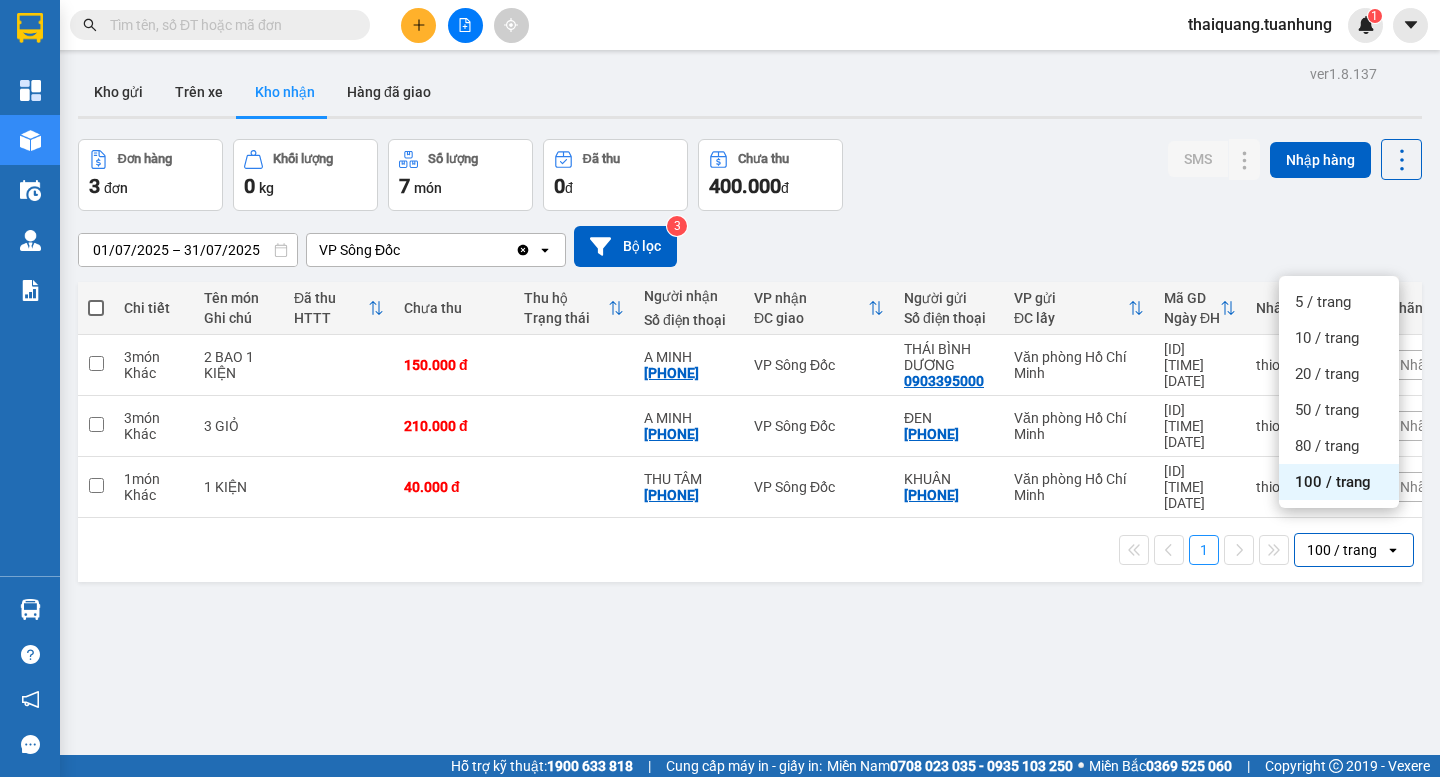 click on "100 / trang" at bounding box center (1333, 482) 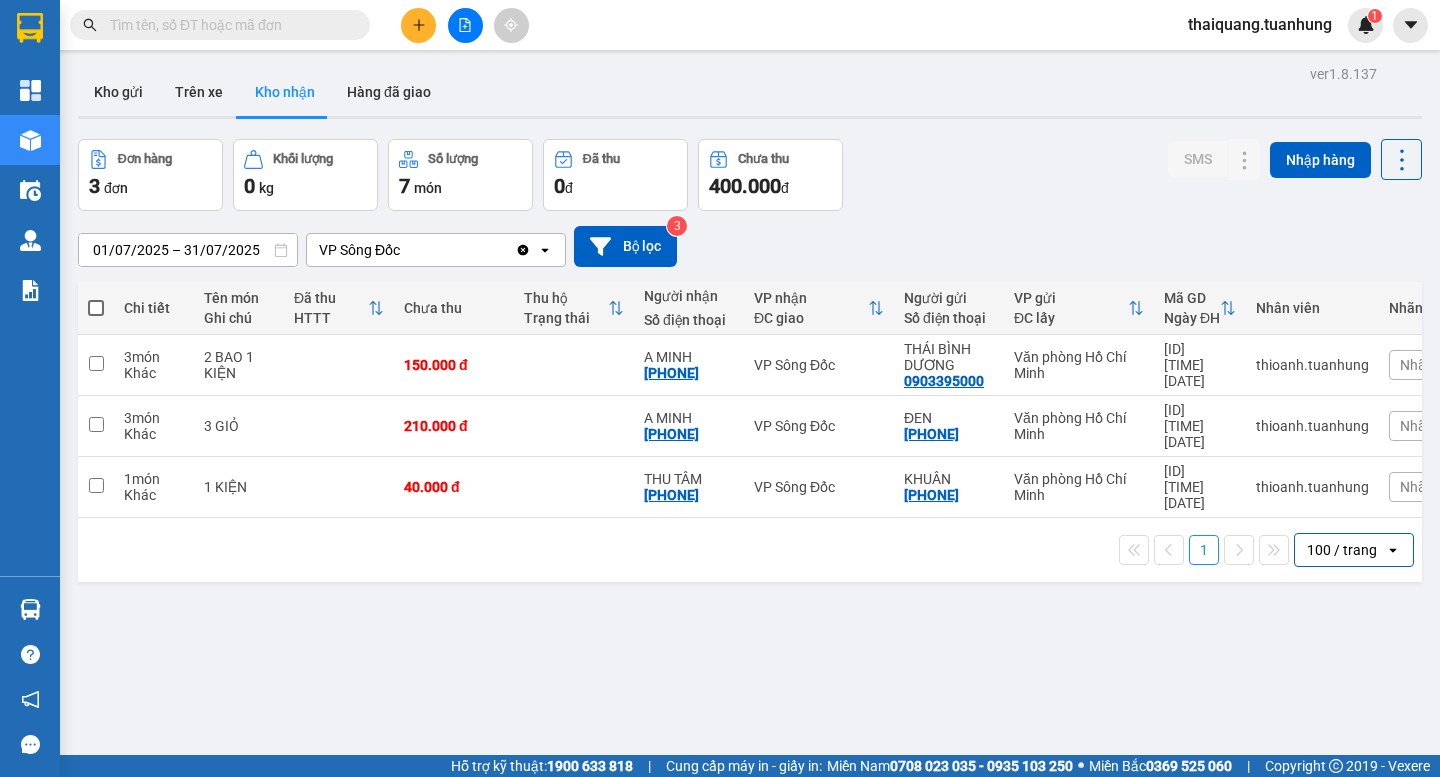 click on "ver  1.8.137 Kho gửi Trên xe Kho nhận Hàng đã giao Đơn hàng 3 đơn Khối lượng 0 kg Số lượng 7 món Đã thu 0  đ Chưa thu 400.000  đ SMS Nhập hàng 01/07/2025 – 31/07/2025 Press the down arrow key to interact with the calendar and select a date. Press the escape button to close the calendar. Selected date range is from 01/07/2025 to 31/07/2025. [LOCATION] Sông Đốc Clear value open Bộ lọc 3 Chi tiết Tên món Ghi chú Đã thu HTTT Chưa thu Thu hộ Trạng thái Người nhận Số điện thoại [LOCATION] nhận ĐC giao Người gửi Số điện thoại [LOCATION] gửi ĐC lấy Mã GD Ngày ĐH Nhân viên Nhãn SMS 3  món Khác 2 BAO 1 KIỆN 150.000 đ [NAME] [PHONE] [LOCATION] Sông Đốc [LOCATION] DƯƠNG [PHONE] Văn phòng [LOCATION] [ID] [TIME] [DATE] [NAME] Nhãn 1 3  món Khác 3 GIỎ 210.000 đ [NAME] [PHONE] [LOCATION] Sông Đốc ĐEN [PHONE] Văn phòng [LOCATION] [ID] [TIME] [DATE] [NAME] Nhãn 1 1  món Khác 1 KIỆN  KHUÂN" at bounding box center (750, 448) 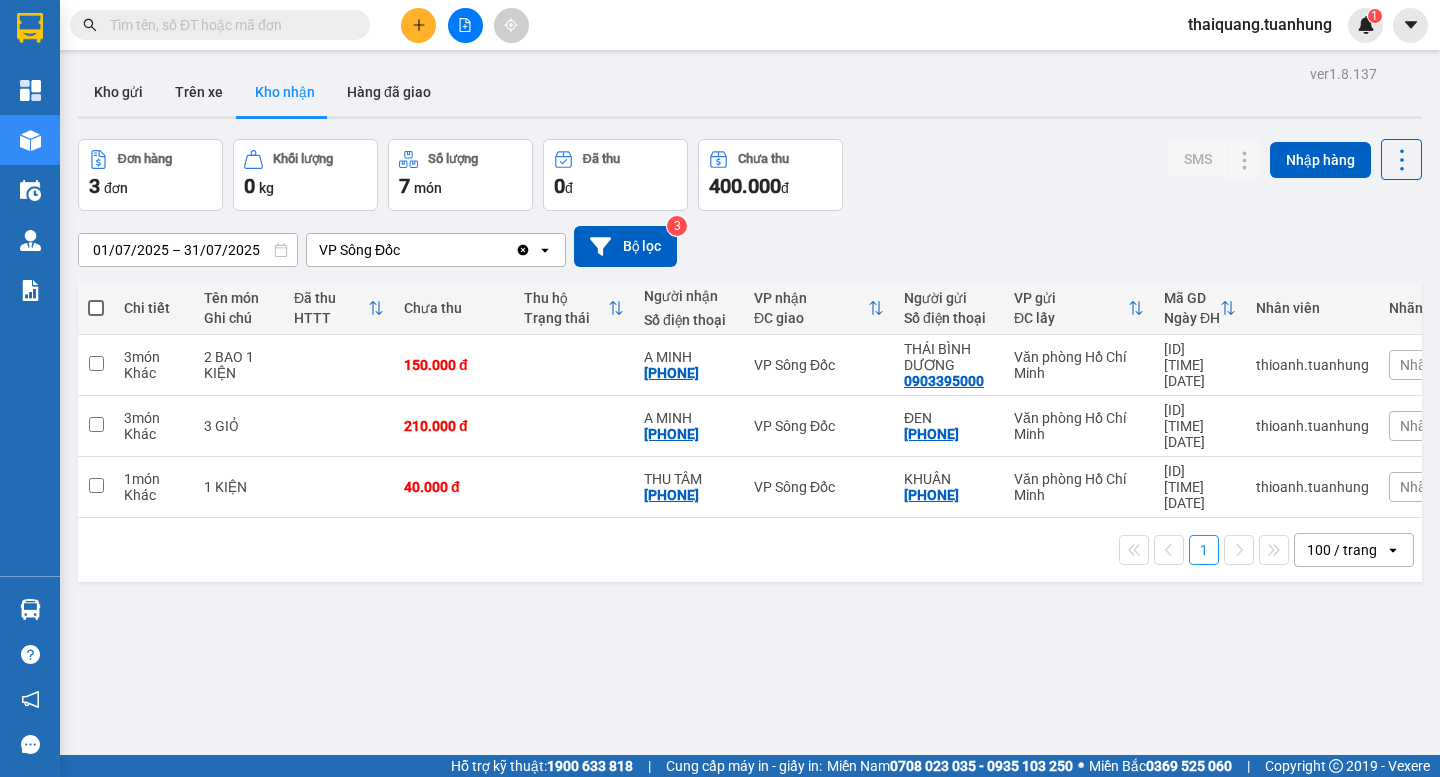 click on "Kho nhận" at bounding box center [285, 92] 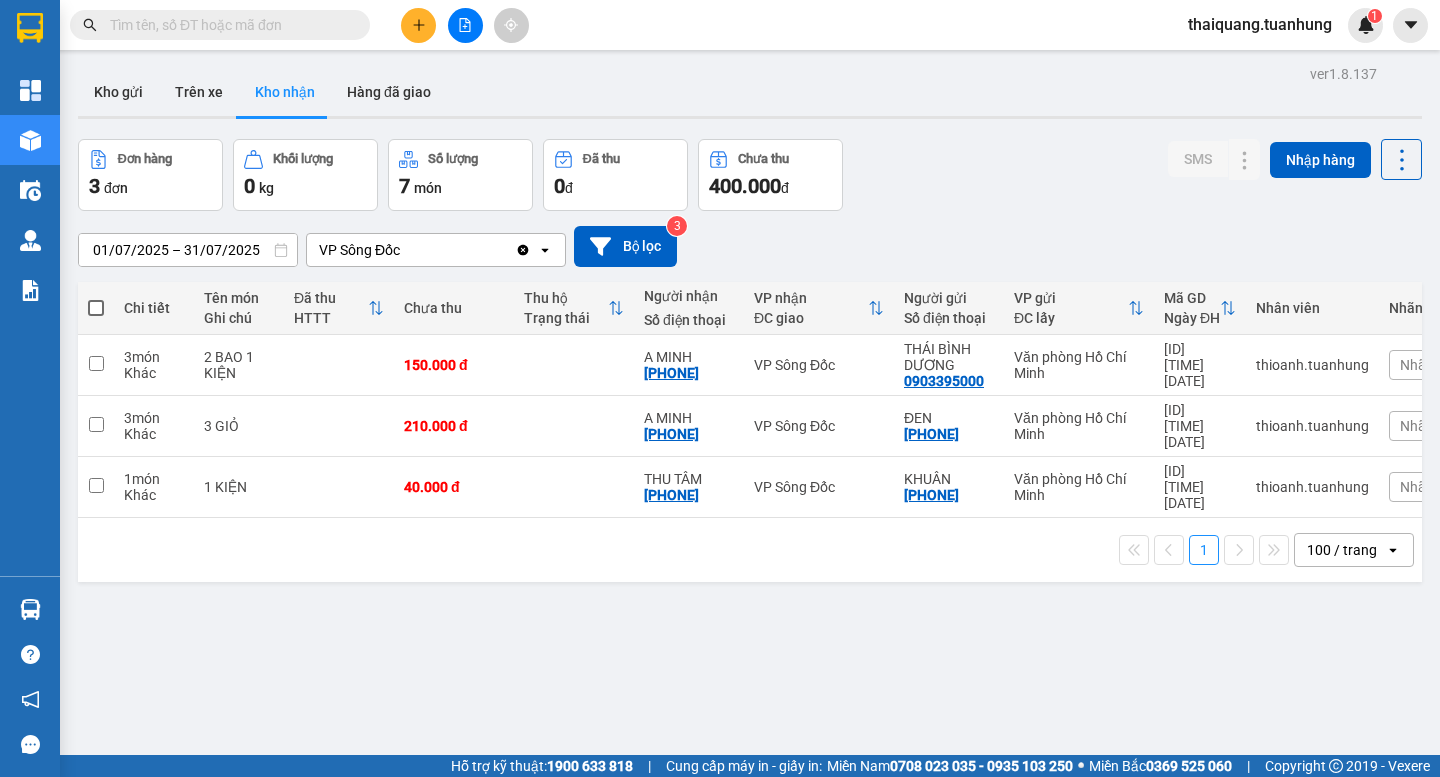 type 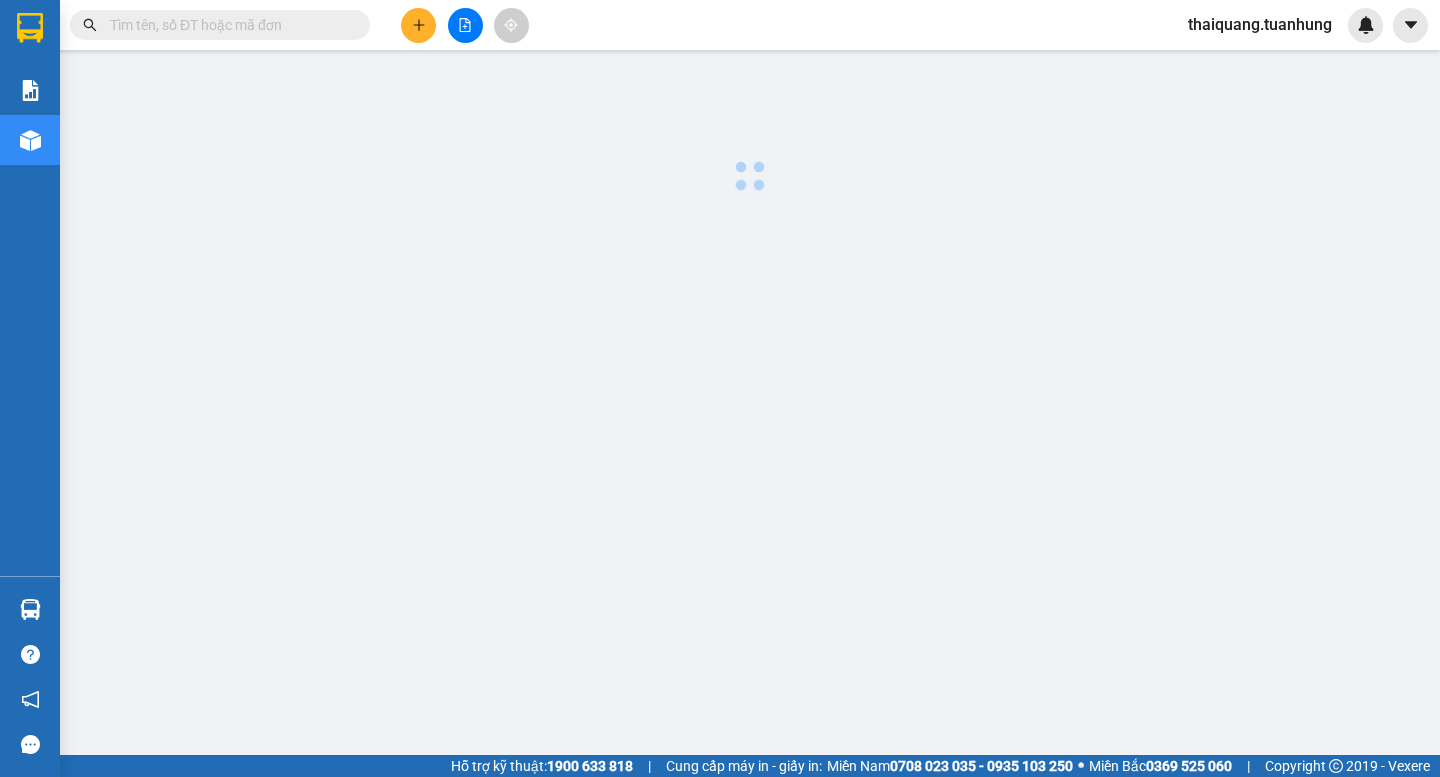 scroll, scrollTop: 0, scrollLeft: 0, axis: both 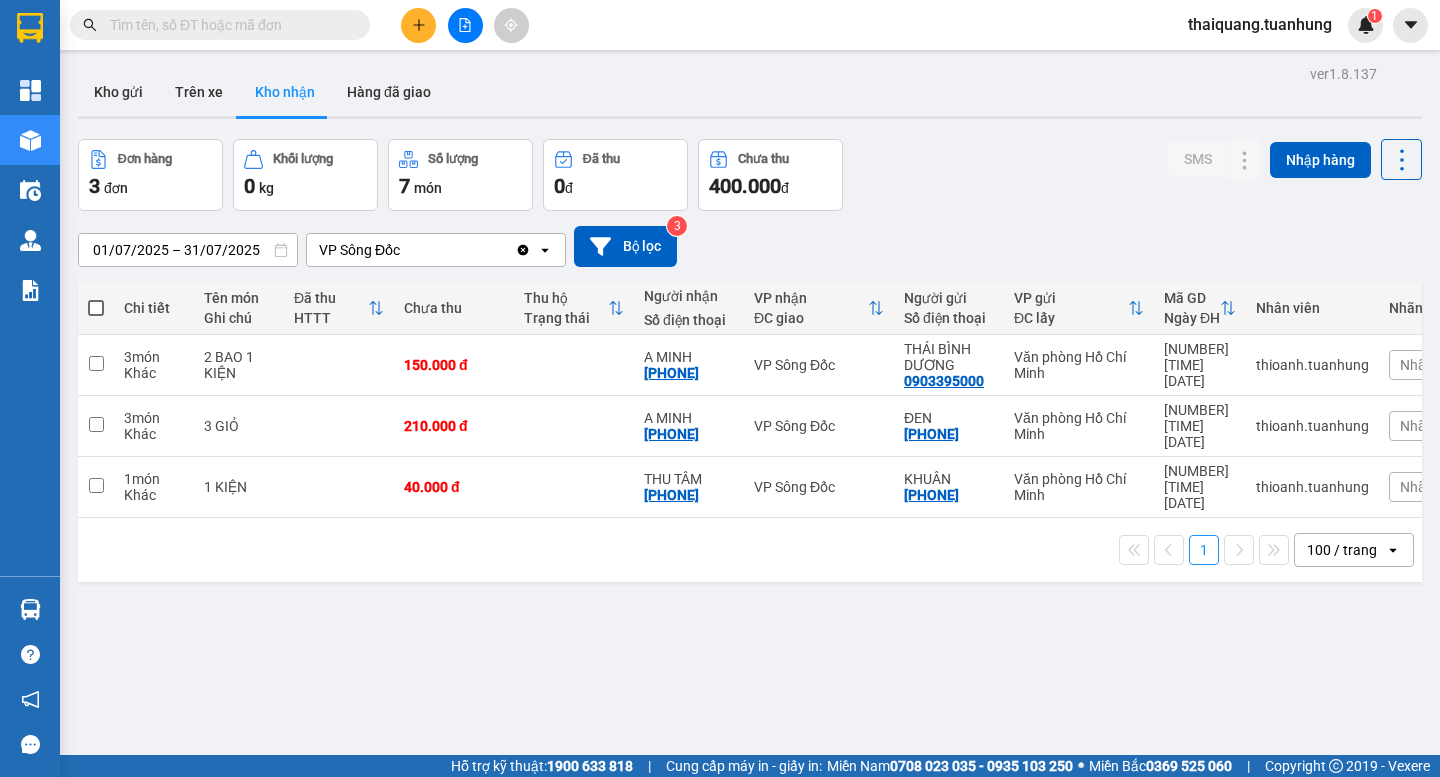 click on "Kho nhận" at bounding box center [285, 92] 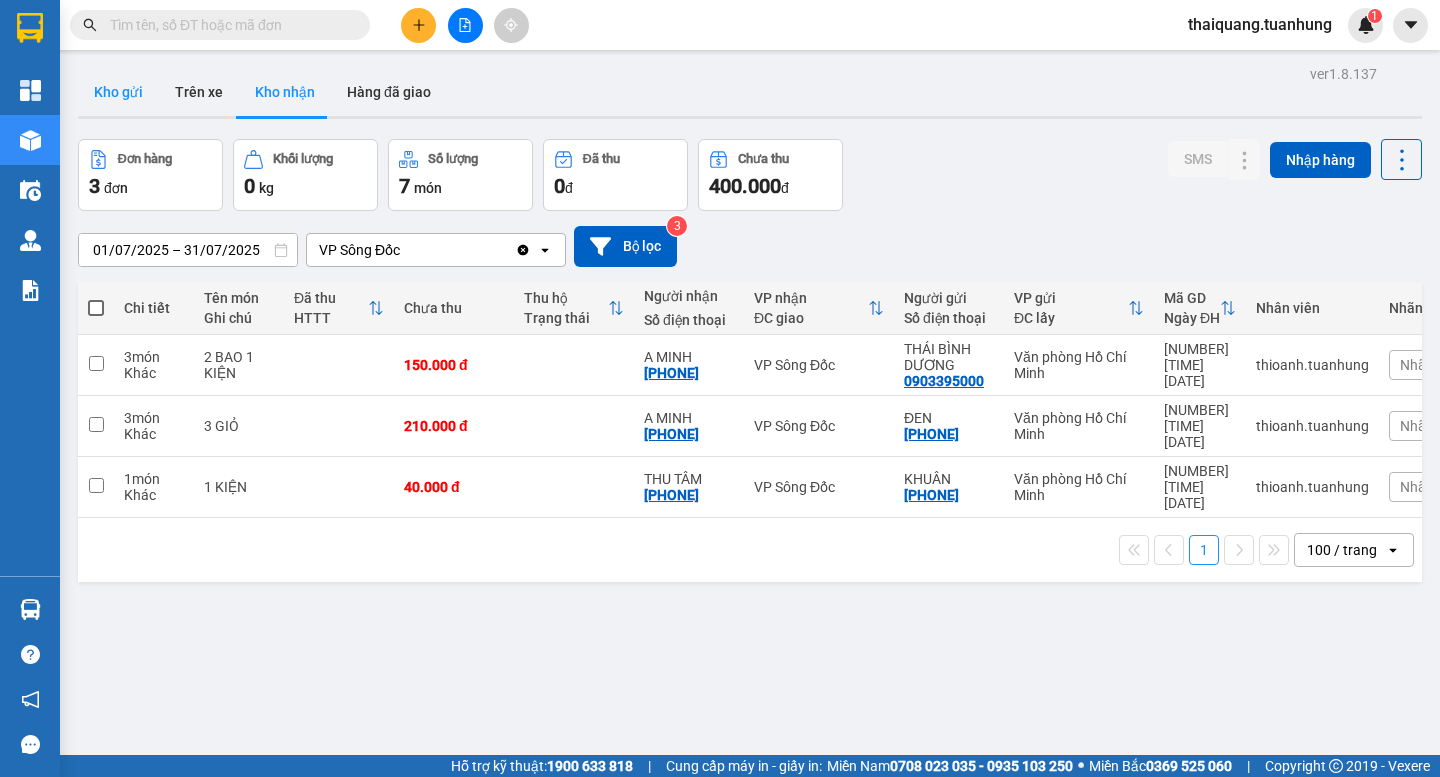 click on "Kho gửi" at bounding box center (118, 92) 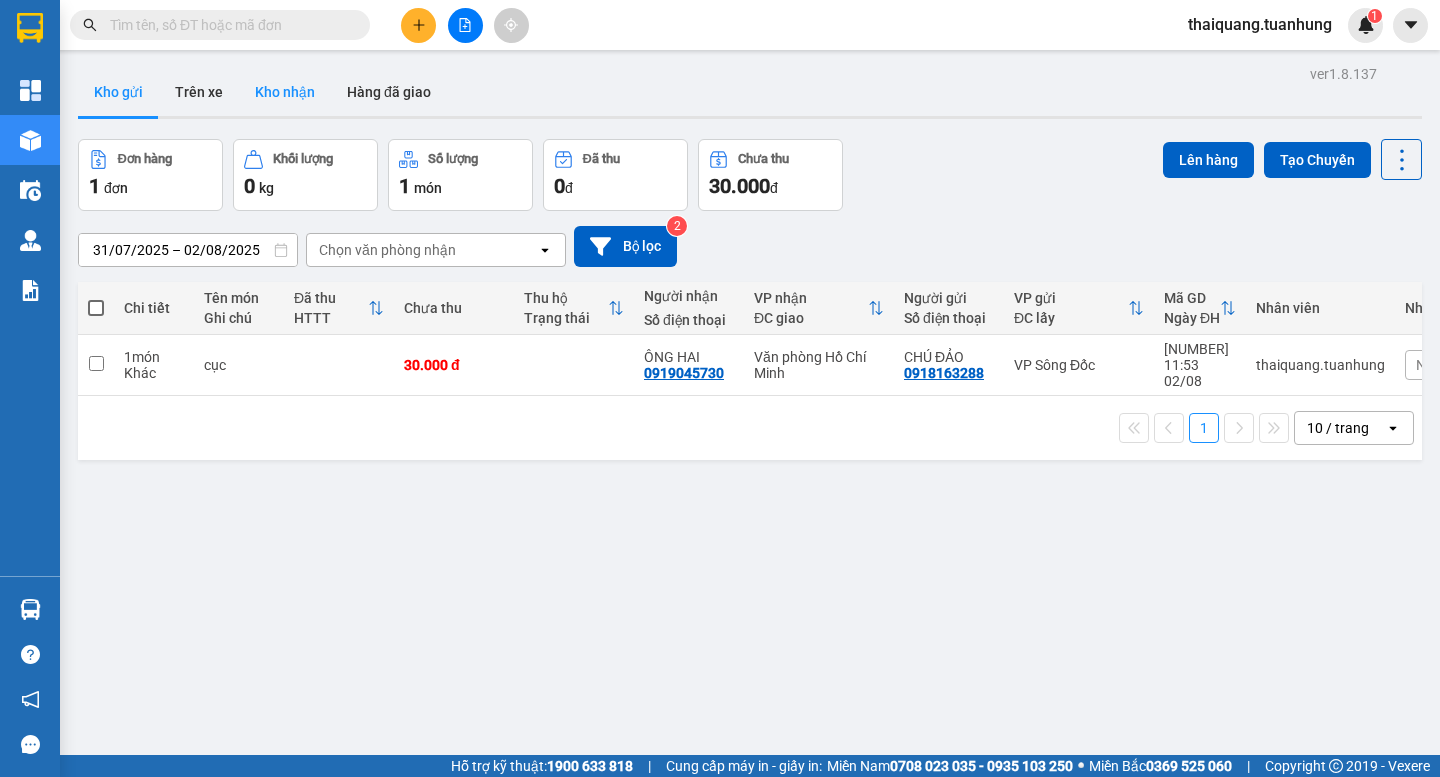 click on "Kho nhận" at bounding box center (285, 92) 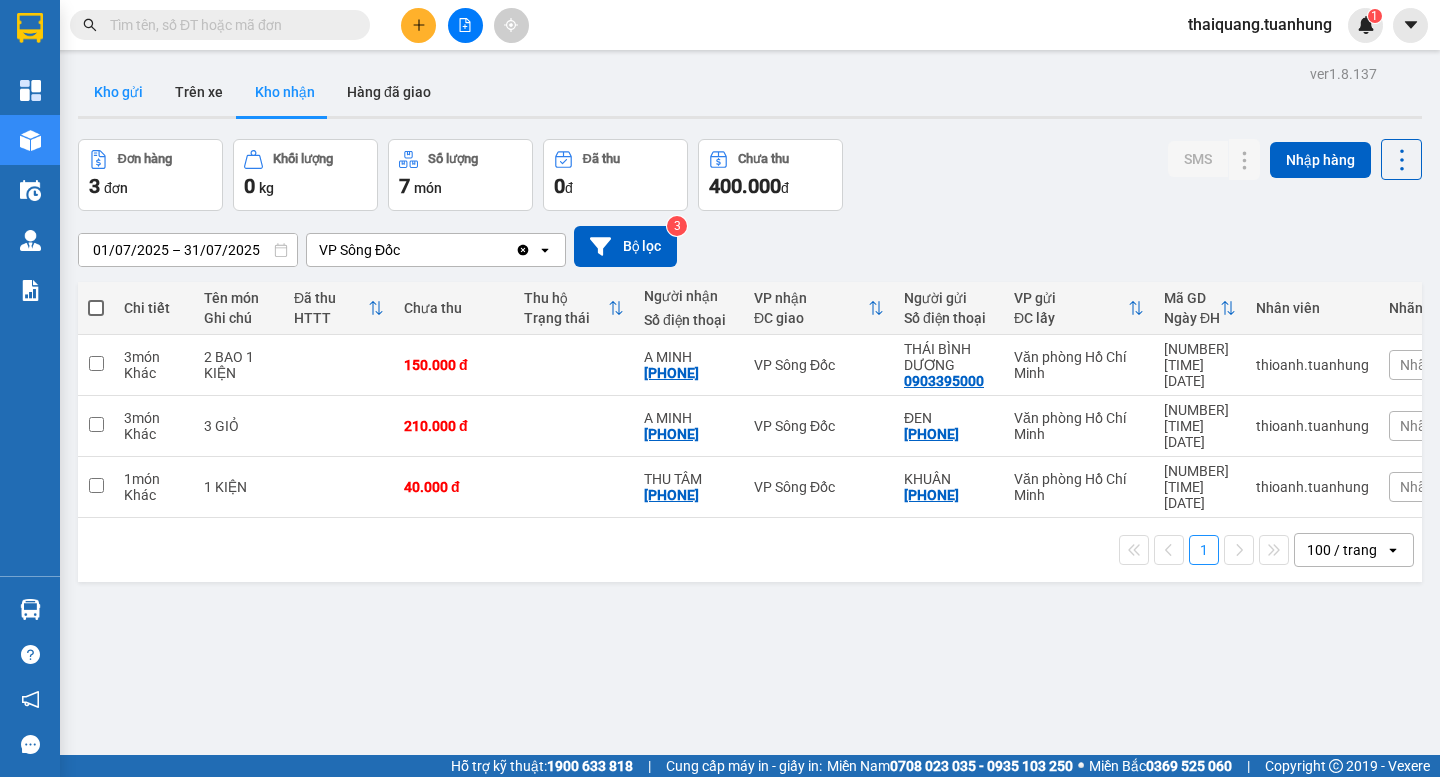 click on "Kho gửi" at bounding box center (118, 92) 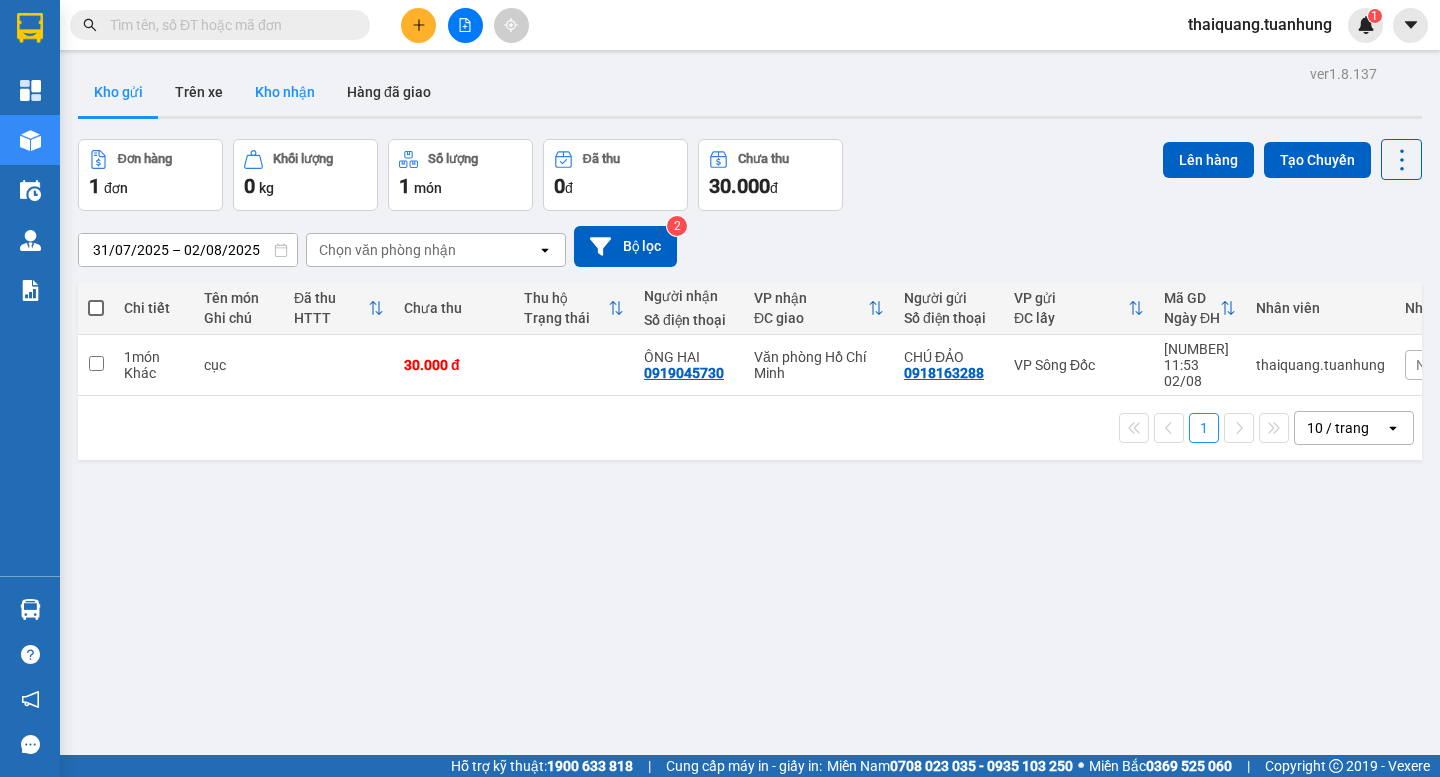 click on "Kho nhận" at bounding box center (285, 92) 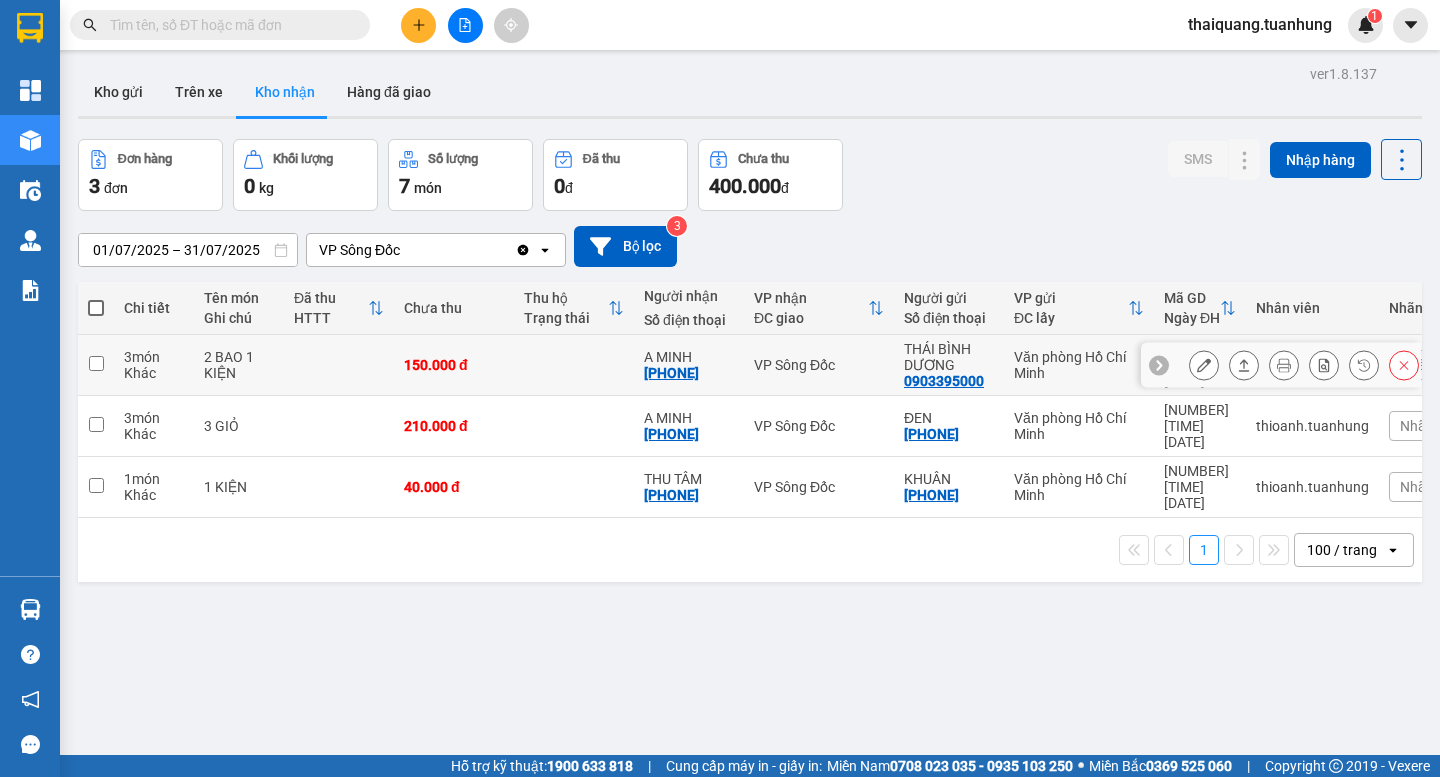 type 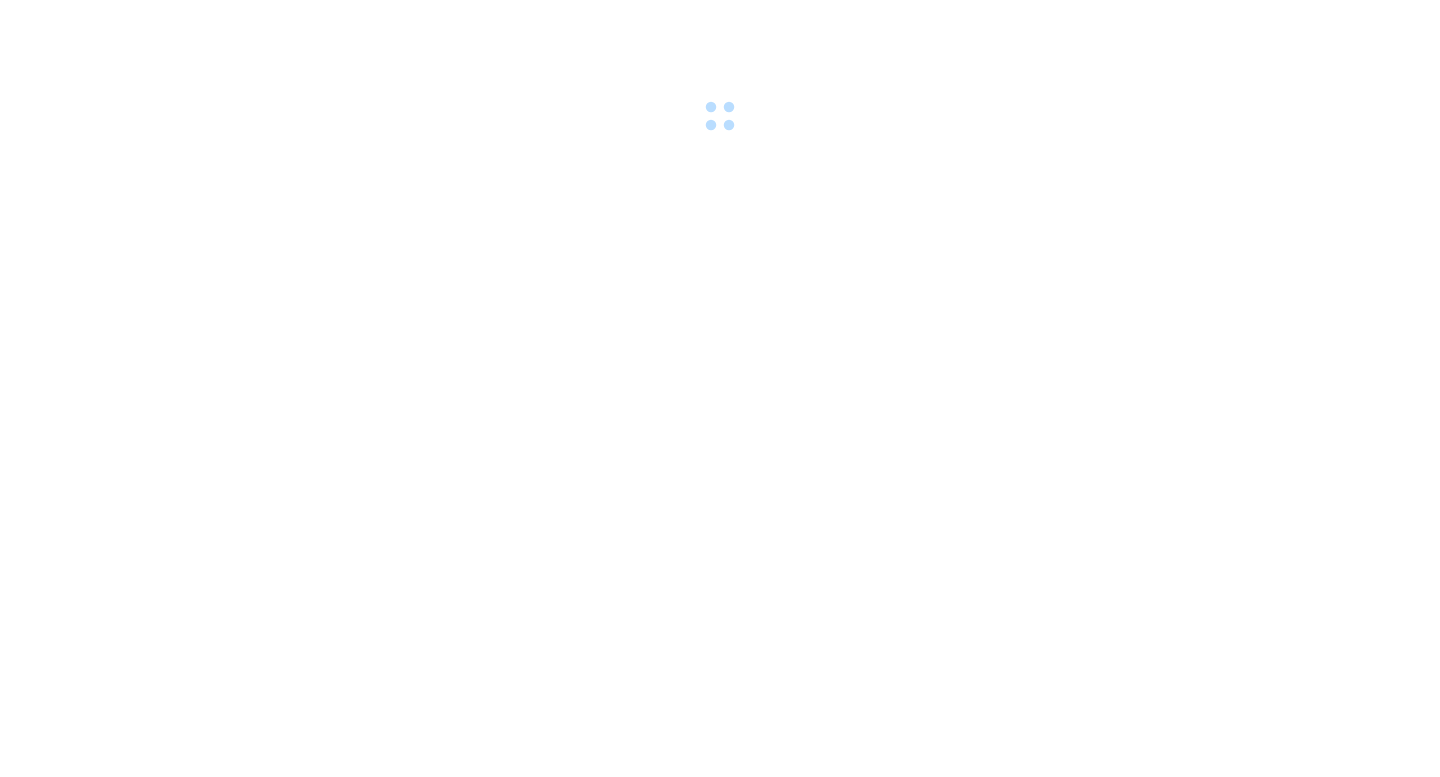 scroll, scrollTop: 0, scrollLeft: 0, axis: both 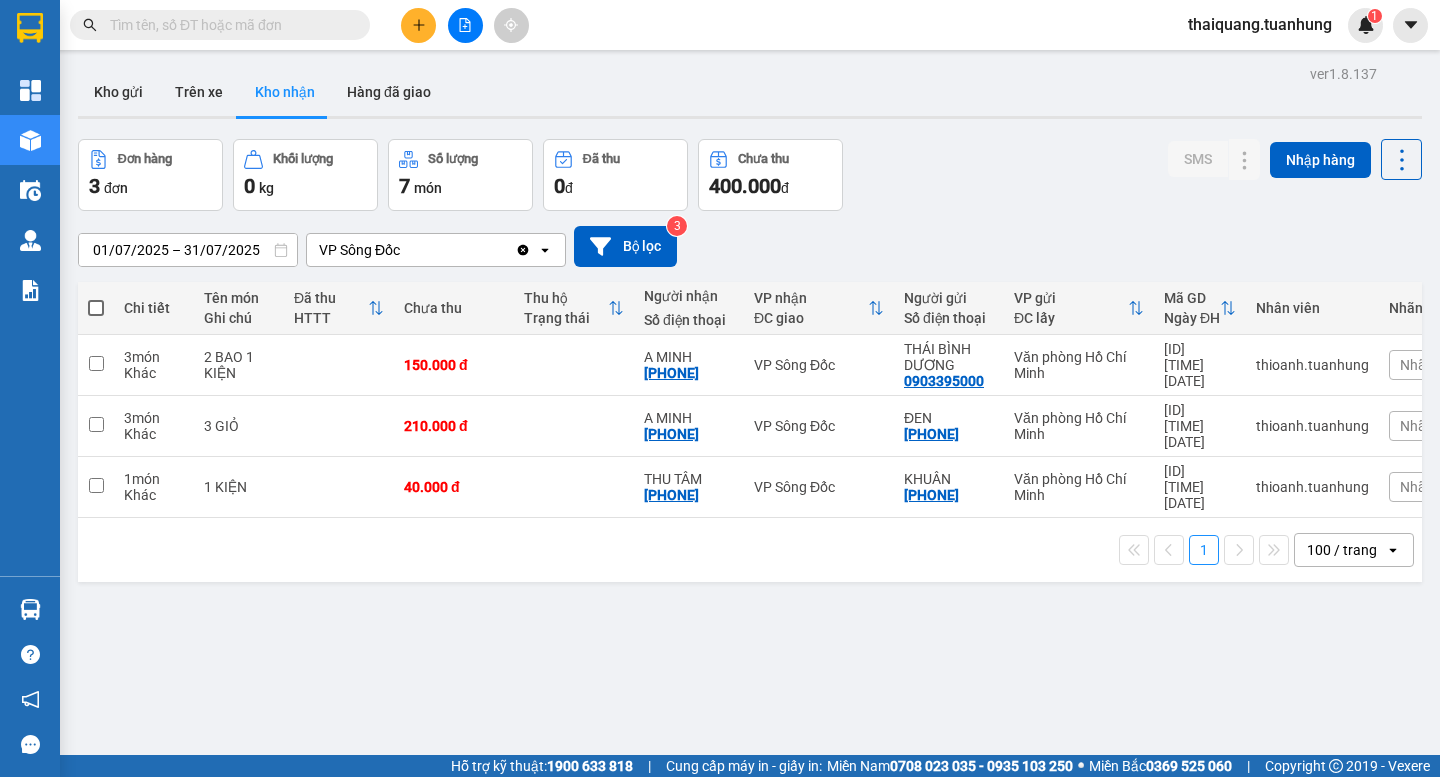 click on "ver  1.8.137 Kho gửi Trên xe Kho nhận Hàng đã giao Đơn hàng 3 đơn Khối lượng 0 kg Số lượng 7 món Đã thu 0  đ Chưa thu 400.000  đ SMS Nhập hàng 01/07/2025 – 31/07/2025 Press the down arrow key to interact with the calendar and select a date. Press the escape button to close the calendar. Selected date range is from 01/07/2025 to 31/07/2025. [LOCATION] Sông Đốc Clear value open Bộ lọc 3 Chi tiết Tên món Ghi chú Đã thu HTTT Chưa thu Thu hộ Trạng thái Người nhận Số điện thoại [LOCATION] nhận ĐC giao Người gửi Số điện thoại [LOCATION] gửi ĐC lấy Mã GD Ngày ĐH Nhân viên Nhãn SMS 3  món Khác 2 BAO 1 KIỆN 150.000 đ [NAME] [PHONE] [LOCATION] Sông Đốc [LOCATION] DƯƠNG [PHONE] Văn phòng [LOCATION] [ID] [TIME] [DATE] [NAME] Nhãn 1 3  món Khác 3 GIỎ 210.000 đ [NAME] [PHONE] [LOCATION] Sông Đốc ĐEN [PHONE] Văn phòng [LOCATION] [ID] [TIME] [DATE] [NAME] Nhãn 1 1  món Khác 1 KIỆN  KHUÂN" at bounding box center [750, 448] 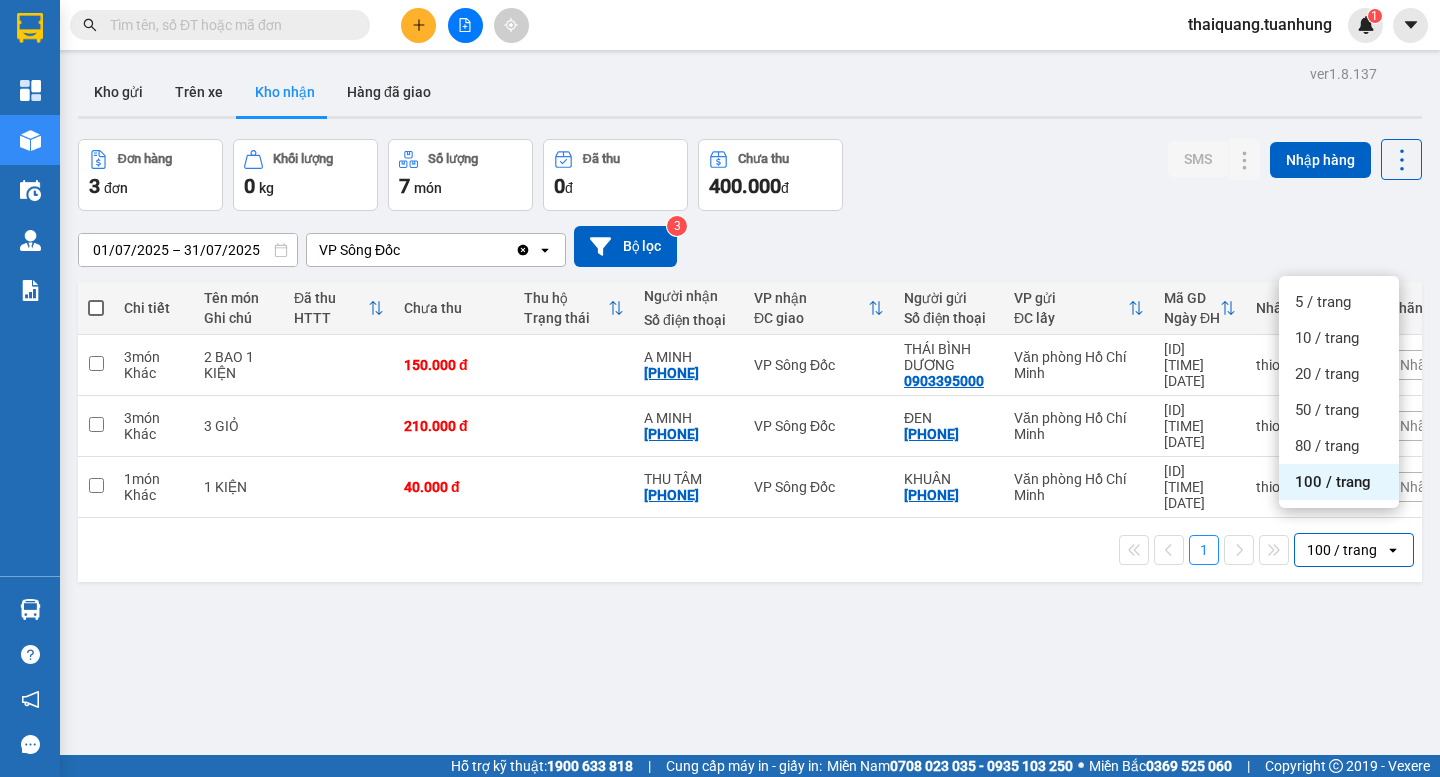 click on "100 / trang" at bounding box center (1333, 482) 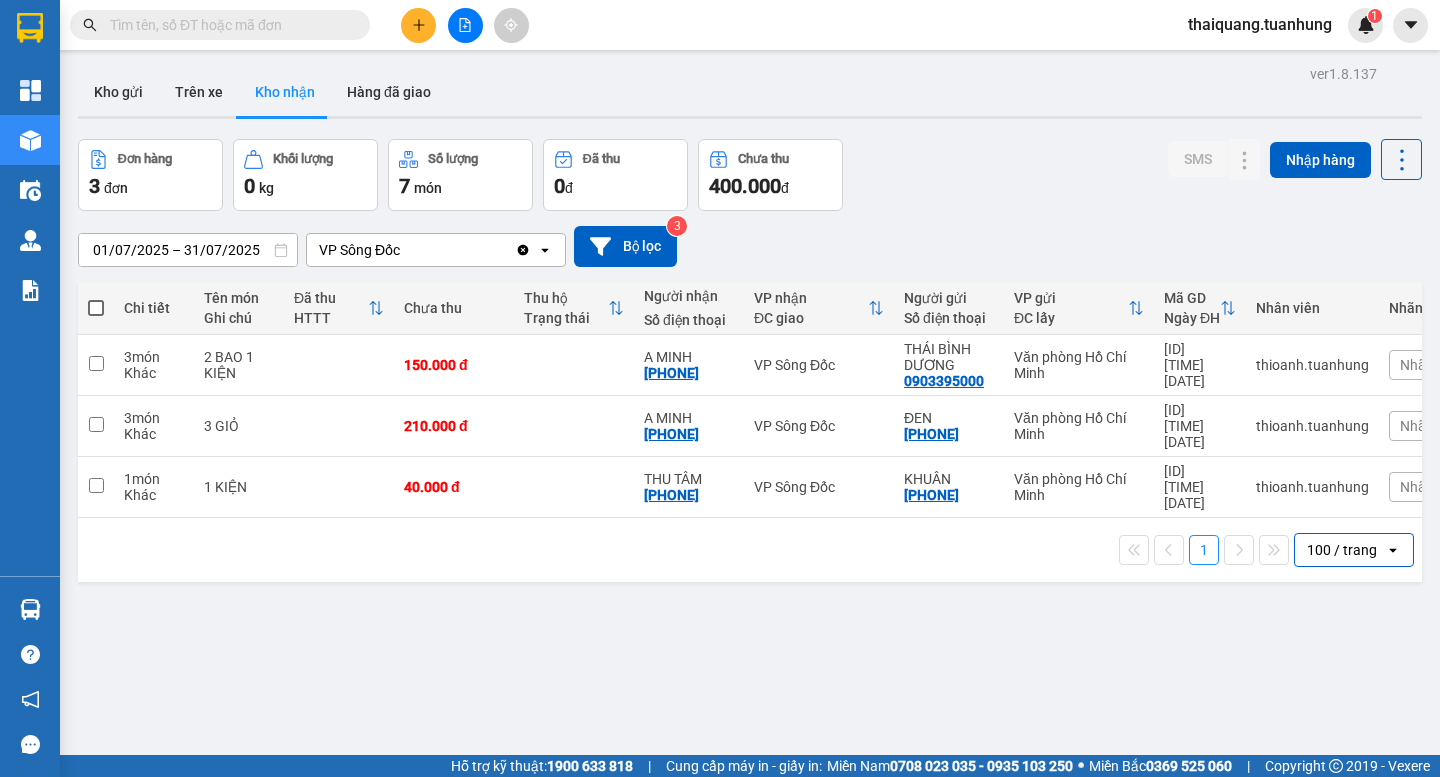 click on "ver  1.8.137 Kho gửi Trên xe Kho nhận Hàng đã giao Đơn hàng 3 đơn Khối lượng 0 kg Số lượng 7 món Đã thu 0  đ Chưa thu 400.000  đ SMS Nhập hàng 01/07/2025 – 31/07/2025 Press the down arrow key to interact with the calendar and select a date. Press the escape button to close the calendar. Selected date range is from 01/07/2025 to 31/07/2025. [LOCATION] Sông Đốc Clear value open Bộ lọc 3 Chi tiết Tên món Ghi chú Đã thu HTTT Chưa thu Thu hộ Trạng thái Người nhận Số điện thoại [LOCATION] nhận ĐC giao Người gửi Số điện thoại [LOCATION] gửi ĐC lấy Mã GD Ngày ĐH Nhân viên Nhãn SMS 3  món Khác 2 BAO 1 KIỆN 150.000 đ [NAME] [PHONE] [LOCATION] Sông Đốc [LOCATION] DƯƠNG [PHONE] Văn phòng [LOCATION] [ID] [TIME] [DATE] [NAME] Nhãn 1 3  món Khác 3 GIỎ 210.000 đ [NAME] [PHONE] [LOCATION] Sông Đốc ĐEN [PHONE] Văn phòng [LOCATION] [ID] [TIME] [DATE] [NAME] Nhãn 1 1  món Khác 1 KIỆN  KHUÂN" at bounding box center [750, 448] 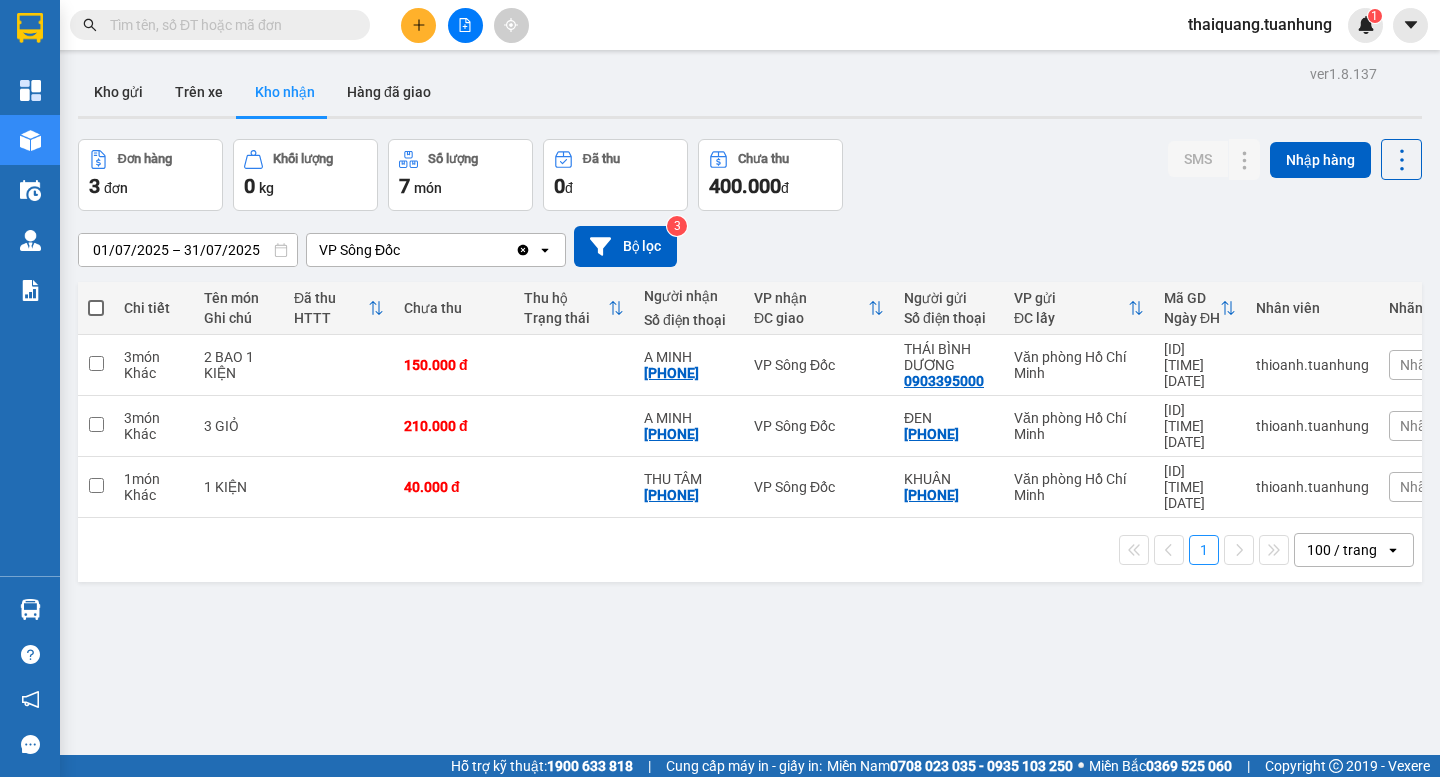 click on "ver  1.8.137 Kho gửi Trên xe Kho nhận Hàng đã giao Đơn hàng 3 đơn Khối lượng 0 kg Số lượng 7 món Đã thu 0  đ Chưa thu 400.000  đ SMS Nhập hàng [DATE] – [DATE] Press the down arrow key to interact with the calendar and select a date. Press the escape button to close the calendar. Selected date range is from [DATE] to [DATE]. [CITY] Clear value open Bộ lọc 3 Chi tiết Tên món Ghi chú Đã thu HTTT Chưa thu Thu hộ Trạng thái Người nhận Số điện thoại [CITY] ĐC giao Người gửi Số điện thoại [CITY] ĐC lấy Mã GD Ngày ĐH Nhân viên Nhãn SMS 3  món Khác 2 BAO 1 KIỆN 150.000 đ [NAME] [PHONE] [CITY] [CITY] [PHONE] [CITY] [ID] [TIME] [DATE] [NAME] Nhãn 1 3  món Khác 3 GIỎ 210.000 đ [NAME] [PHONE] [CITY] [CITY] [PHONE] [CITY] [ID] [TIME] [DATE] [NAME] Nhãn 1 1  món Khác 1 KIỆN  KHUÂN" at bounding box center (750, 448) 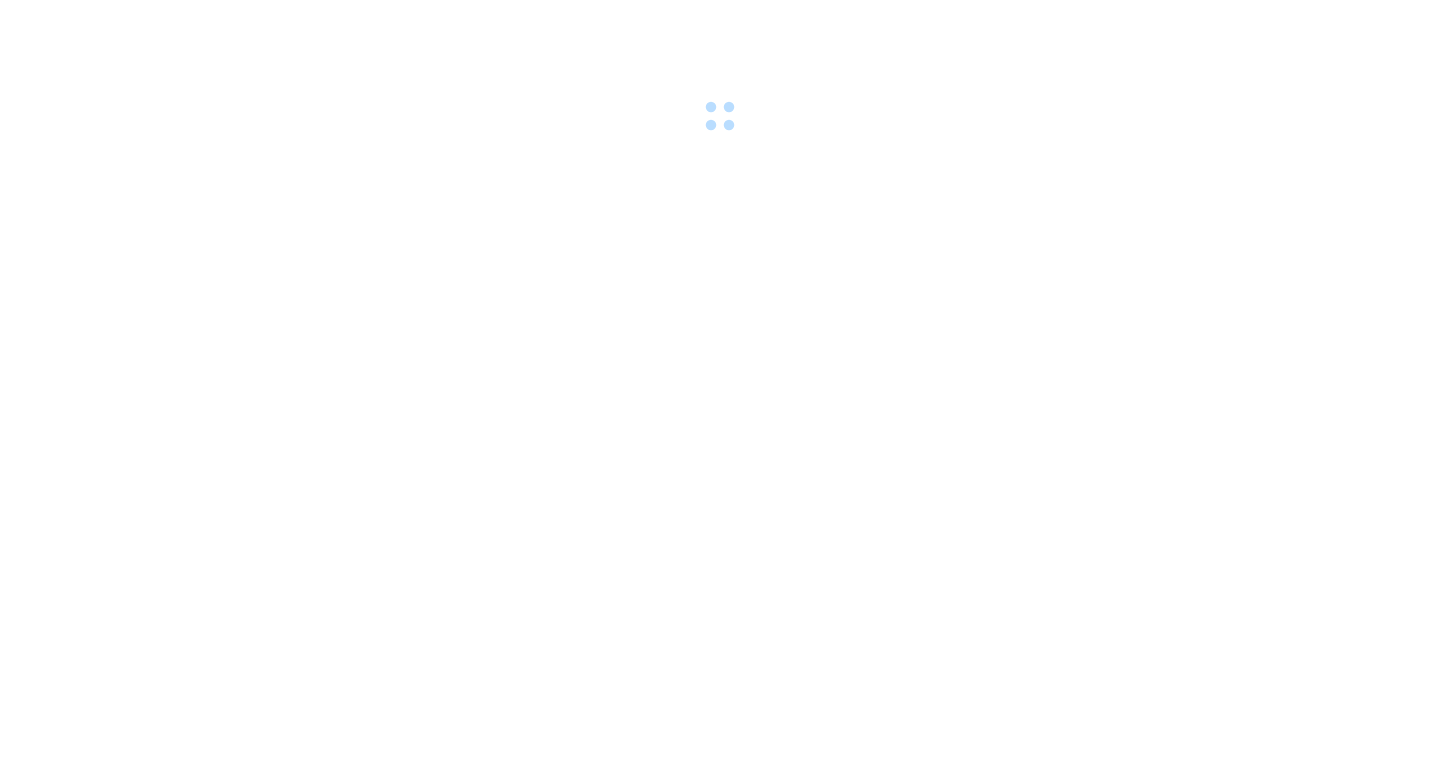 scroll, scrollTop: 0, scrollLeft: 0, axis: both 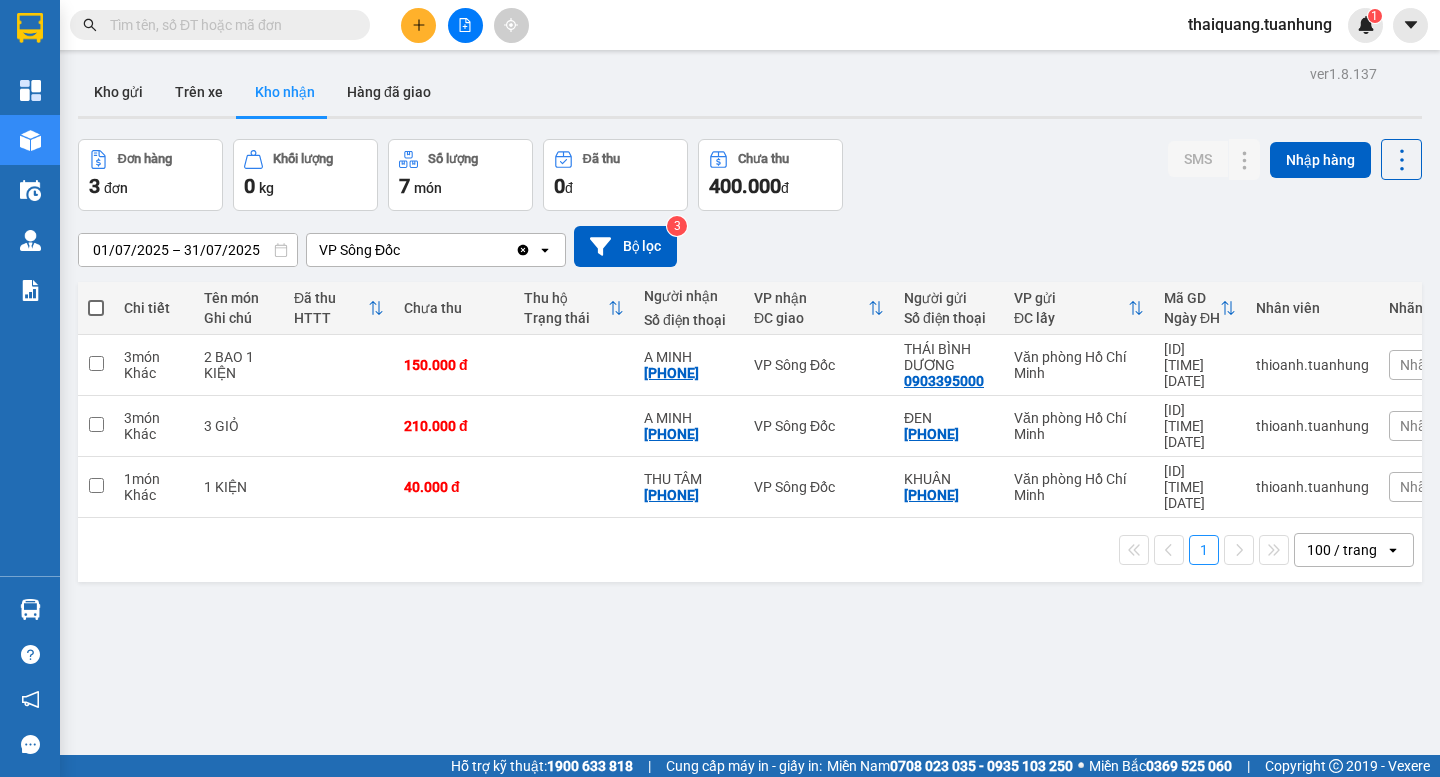click on "ver  1.8.137 Kho gửi Trên xe Kho nhận Hàng đã giao Đơn hàng 3 đơn Khối lượng 0 kg Số lượng 7 món Đã thu 0  đ Chưa thu 400.000  đ SMS Nhập hàng [DATE] – [DATE] Press the down arrow key to interact with the calendar and select a date. Press the escape button to close the calendar. Selected date range is from [DATE] to [DATE]. [CITY] Clear value open Bộ lọc 3 Chi tiết Tên món Ghi chú Đã thu HTTT Chưa thu Thu hộ Trạng thái Người nhận Số điện thoại [CITY] ĐC giao Người gửi Số điện thoại [CITY] ĐC lấy Mã GD Ngày ĐH Nhân viên Nhãn SMS 3  món Khác 2 BAO 1 KIỆN 150.000 đ [NAME] [PHONE] [CITY] [CITY] [PHONE] [CITY] [ID] [TIME] [DATE] [NAME] Nhãn 1 3  món Khác 3 GIỎ 210.000 đ [NAME] [PHONE] [CITY] [CITY] [PHONE] [CITY] [ID] [TIME] [DATE] [NAME] Nhãn 1 1  món Khác 1 KIỆN  KHUÂN" at bounding box center (750, 448) 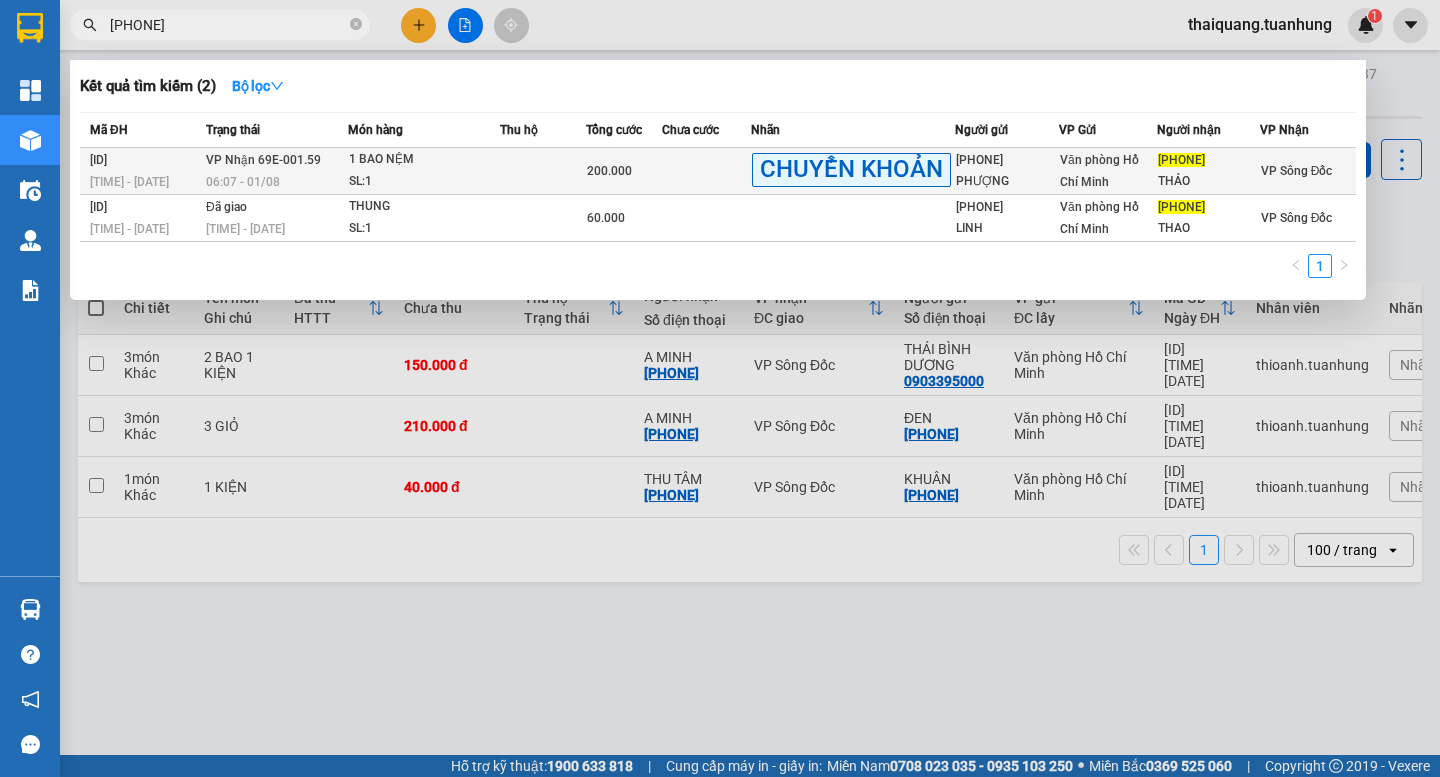type on "[PHONE]" 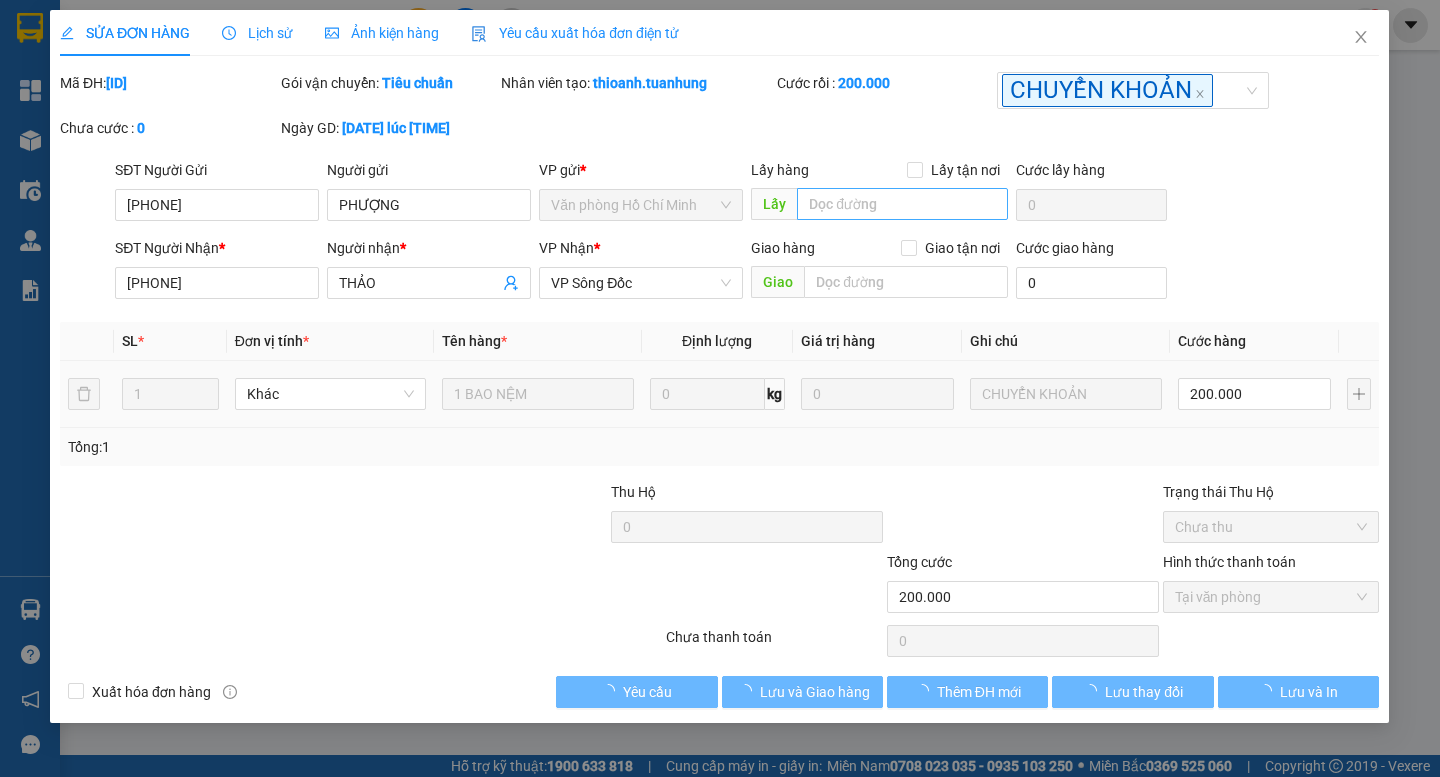 type on "[PHONE]" 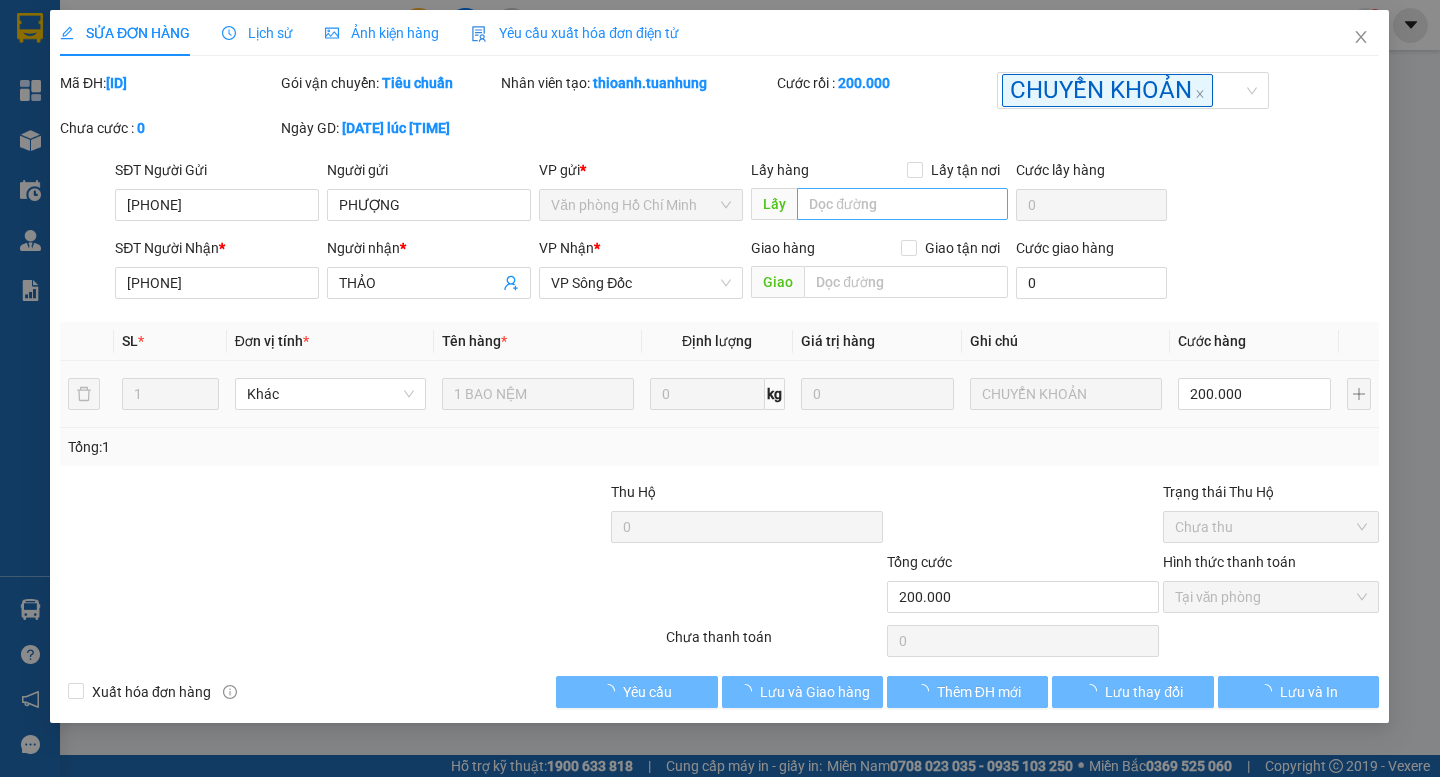 type on "PHƯỢNG" 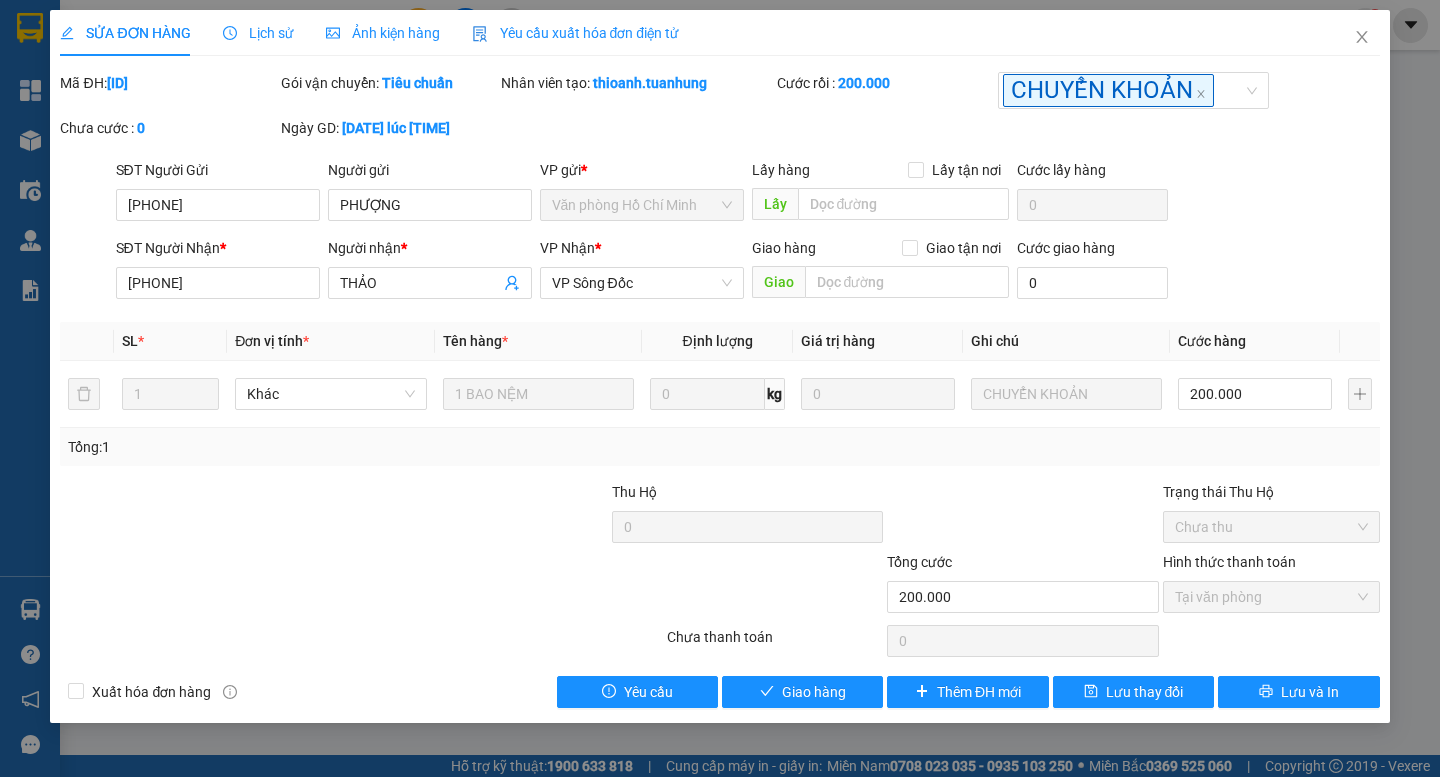 click on "SỬA ĐƠN HÀNG Lịch sử Ảnh kiện hàng Yêu cầu xuất hóa đơn điện tử" at bounding box center (369, 33) 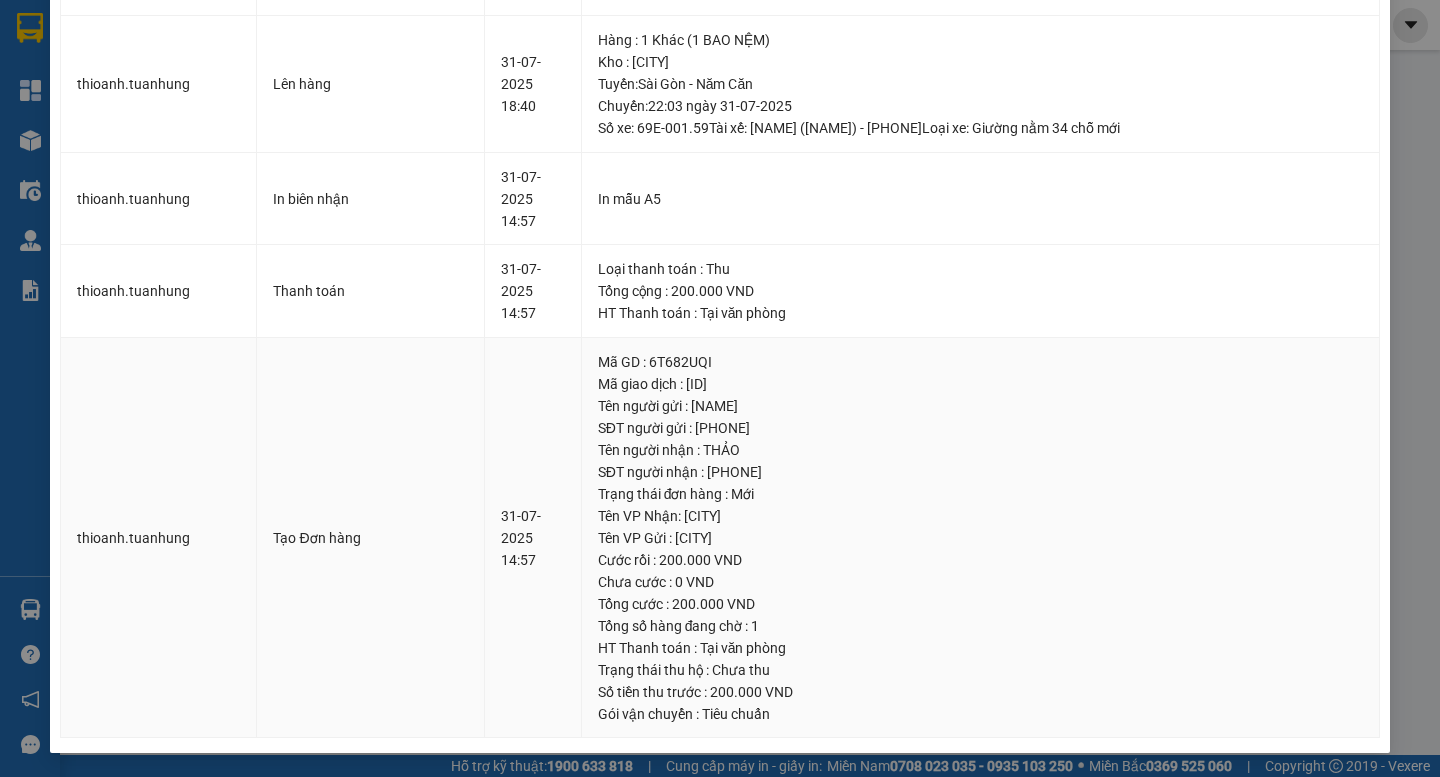 scroll, scrollTop: 0, scrollLeft: 0, axis: both 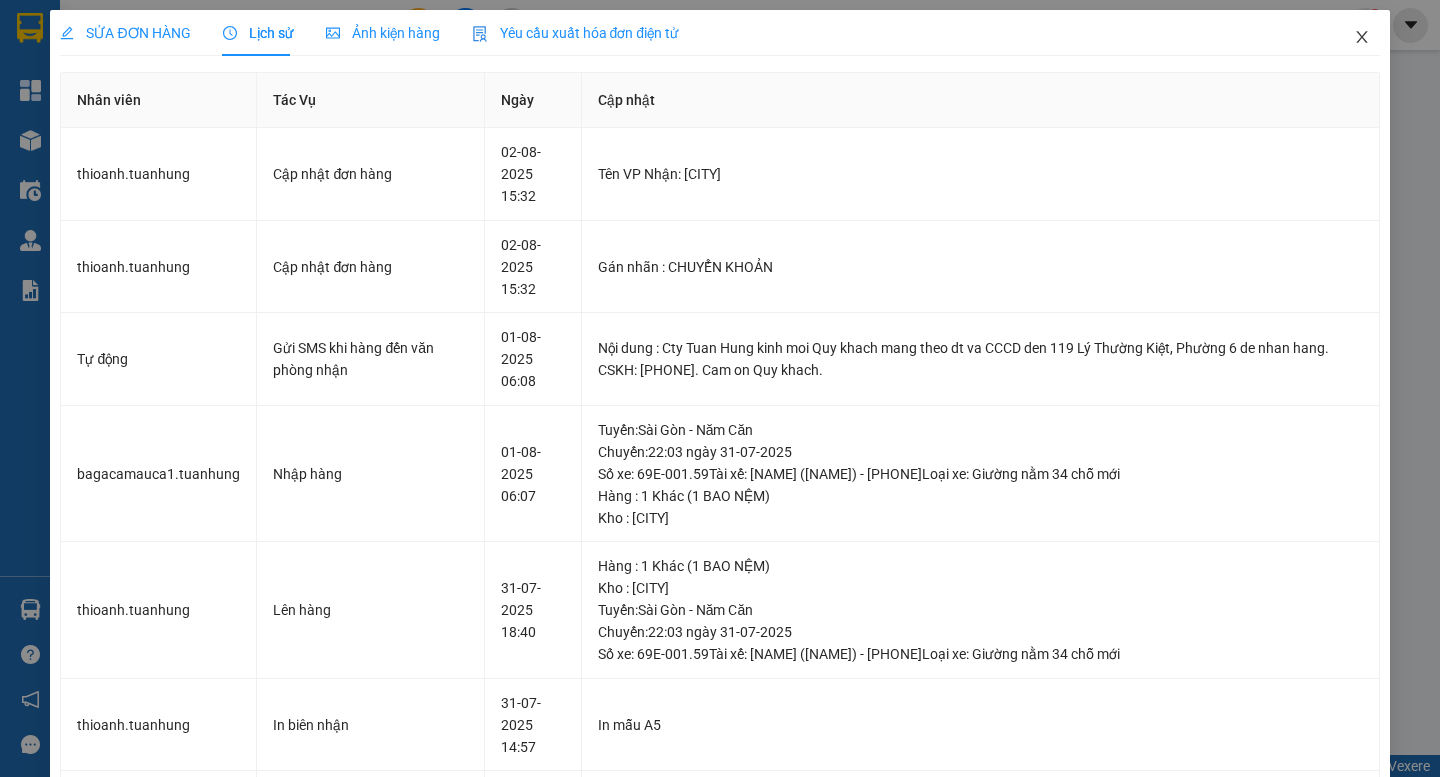 click 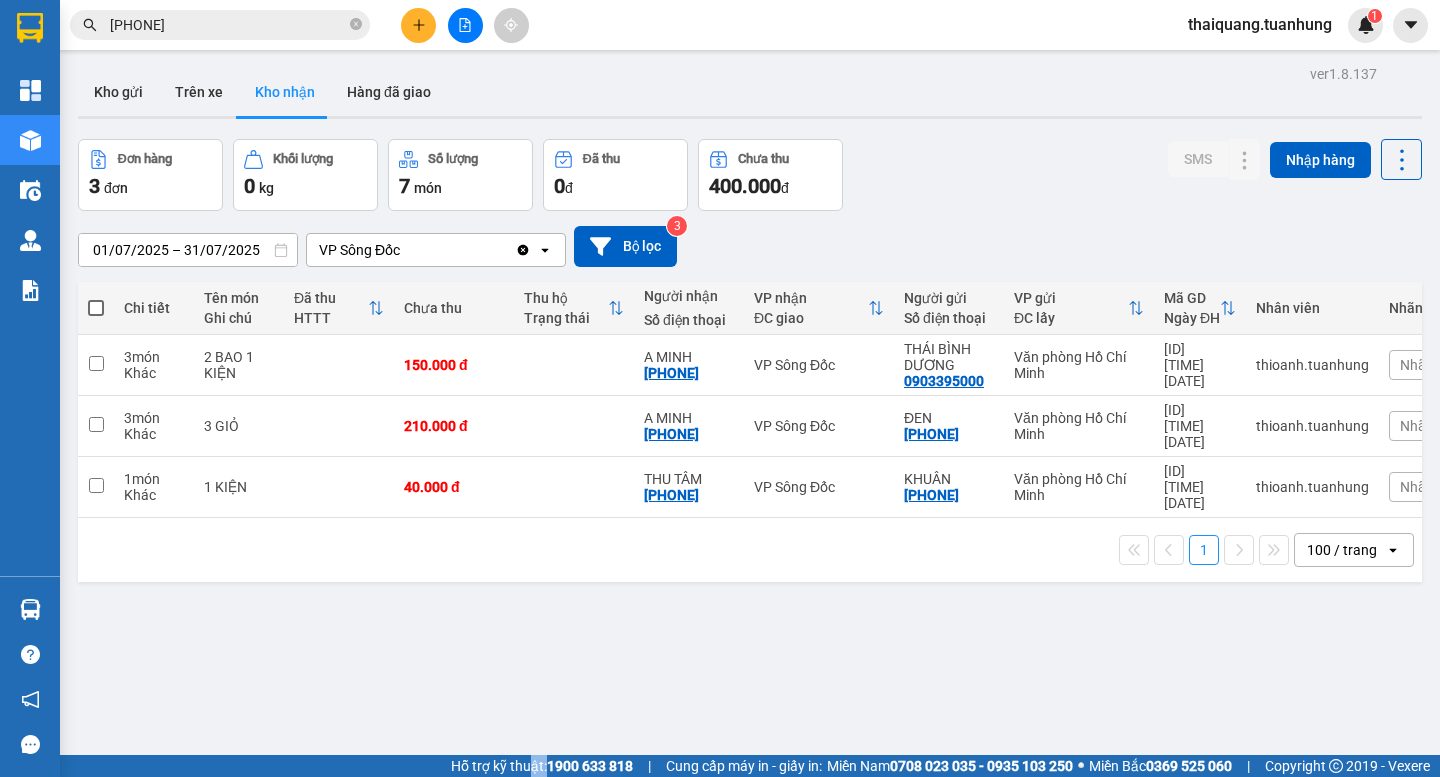 drag, startPoint x: 515, startPoint y: 757, endPoint x: 512, endPoint y: 744, distance: 13.341664 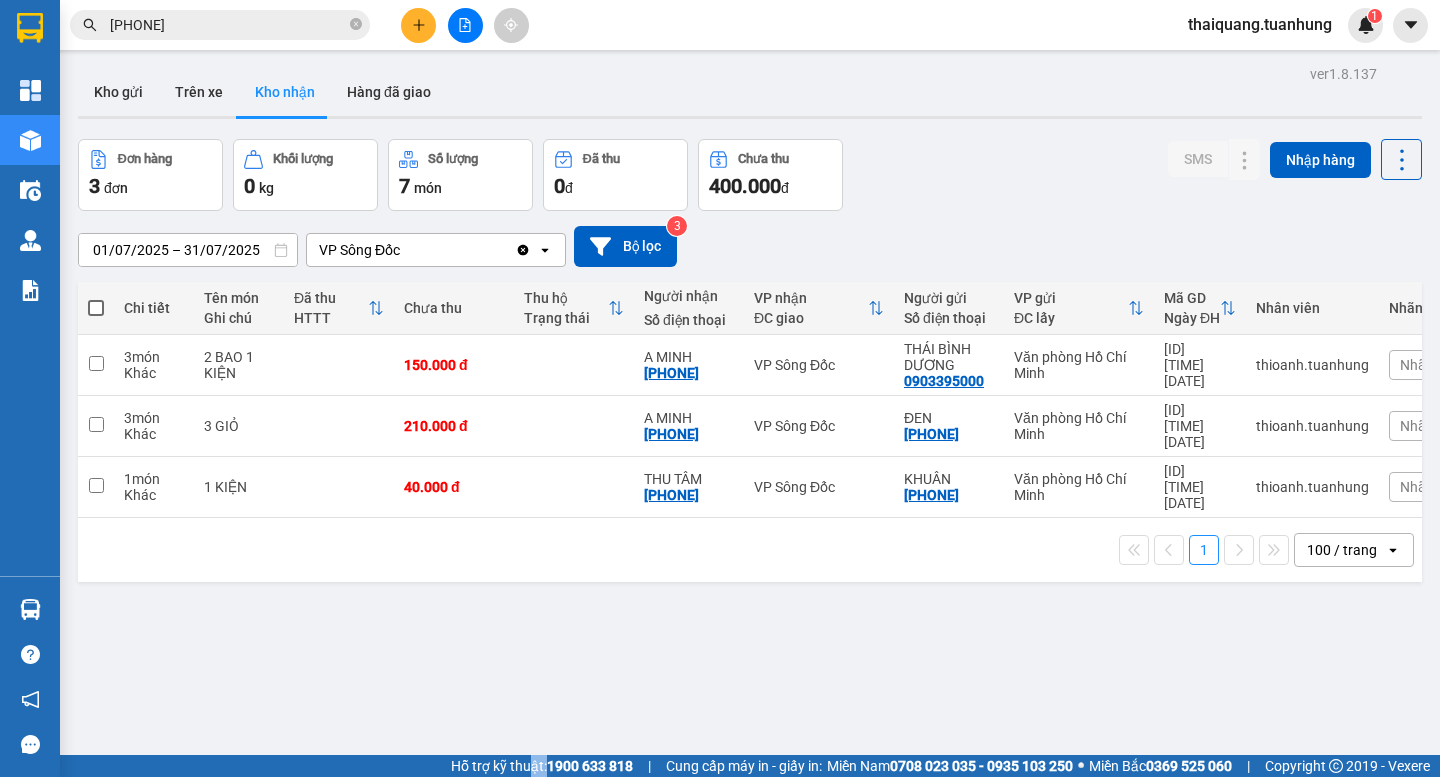 click on "Hỗ trợ kỹ thuật:  1900 633 818" at bounding box center [542, 766] 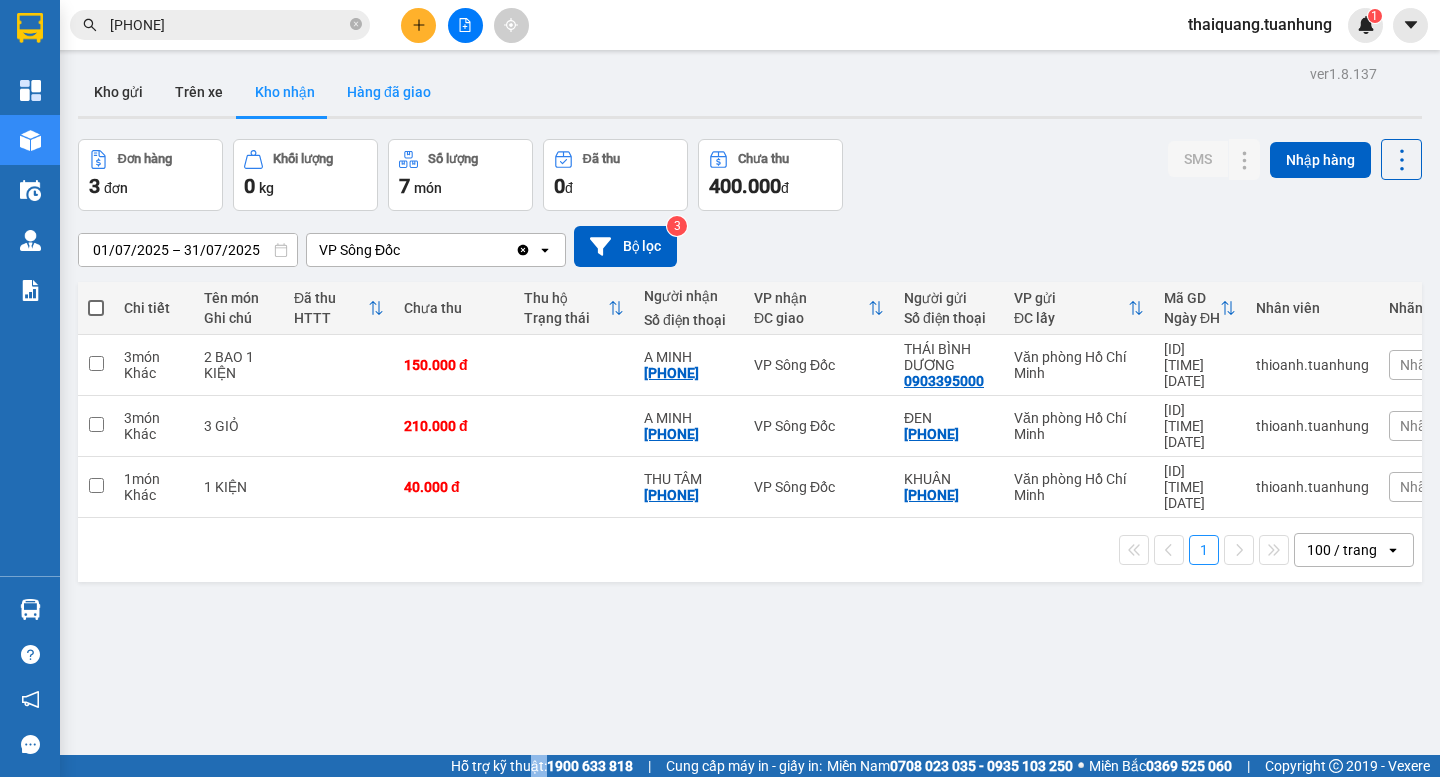 click on "Hàng đã giao" at bounding box center (389, 92) 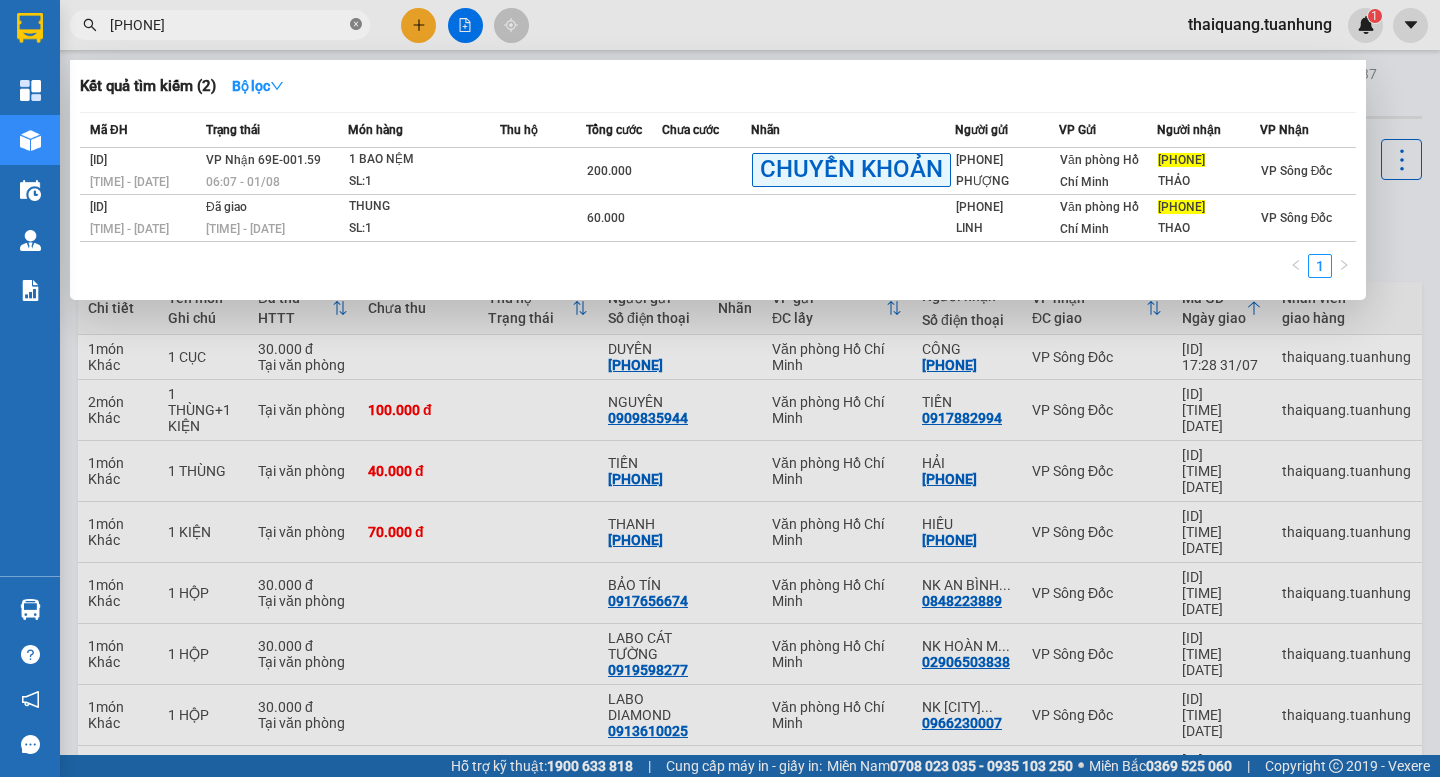 click 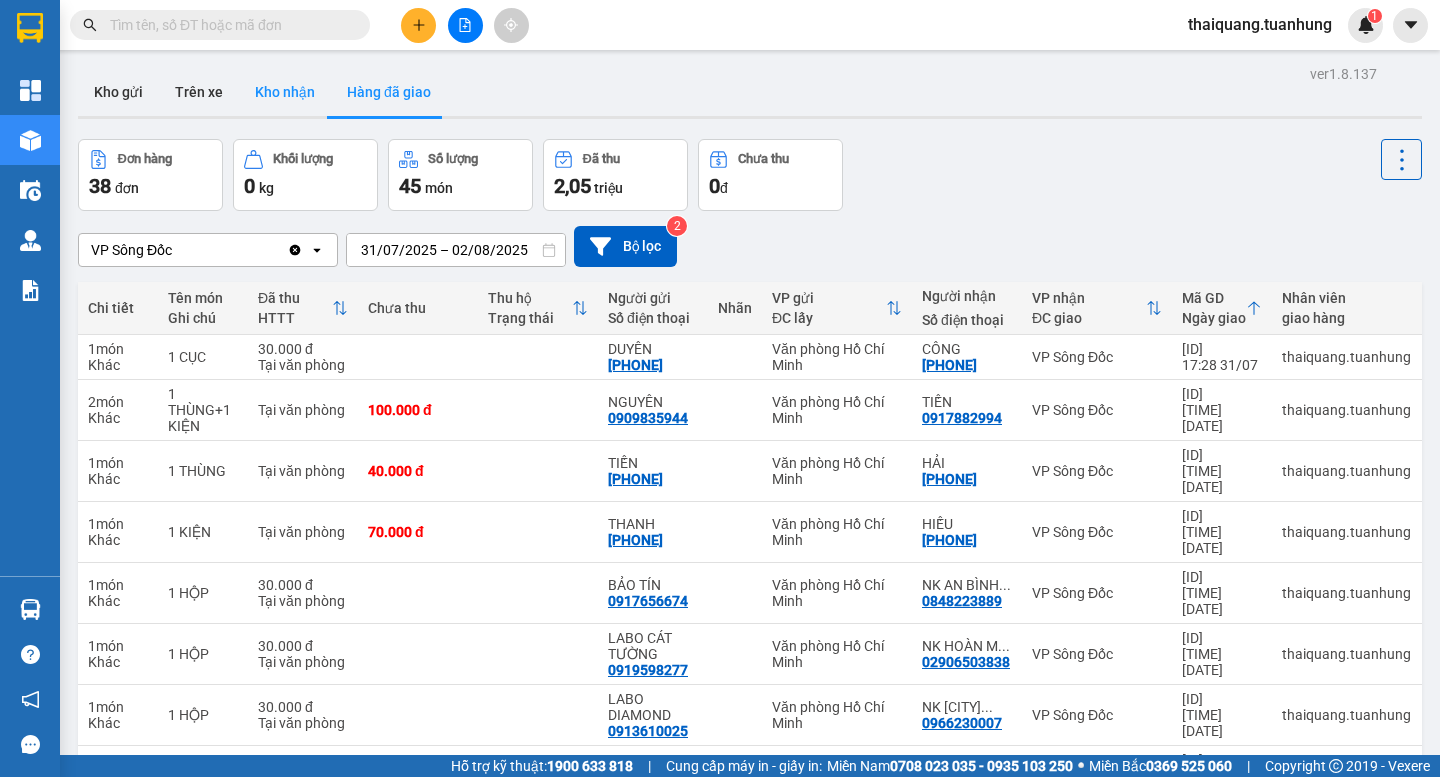 click on "Kho nhận" at bounding box center [285, 92] 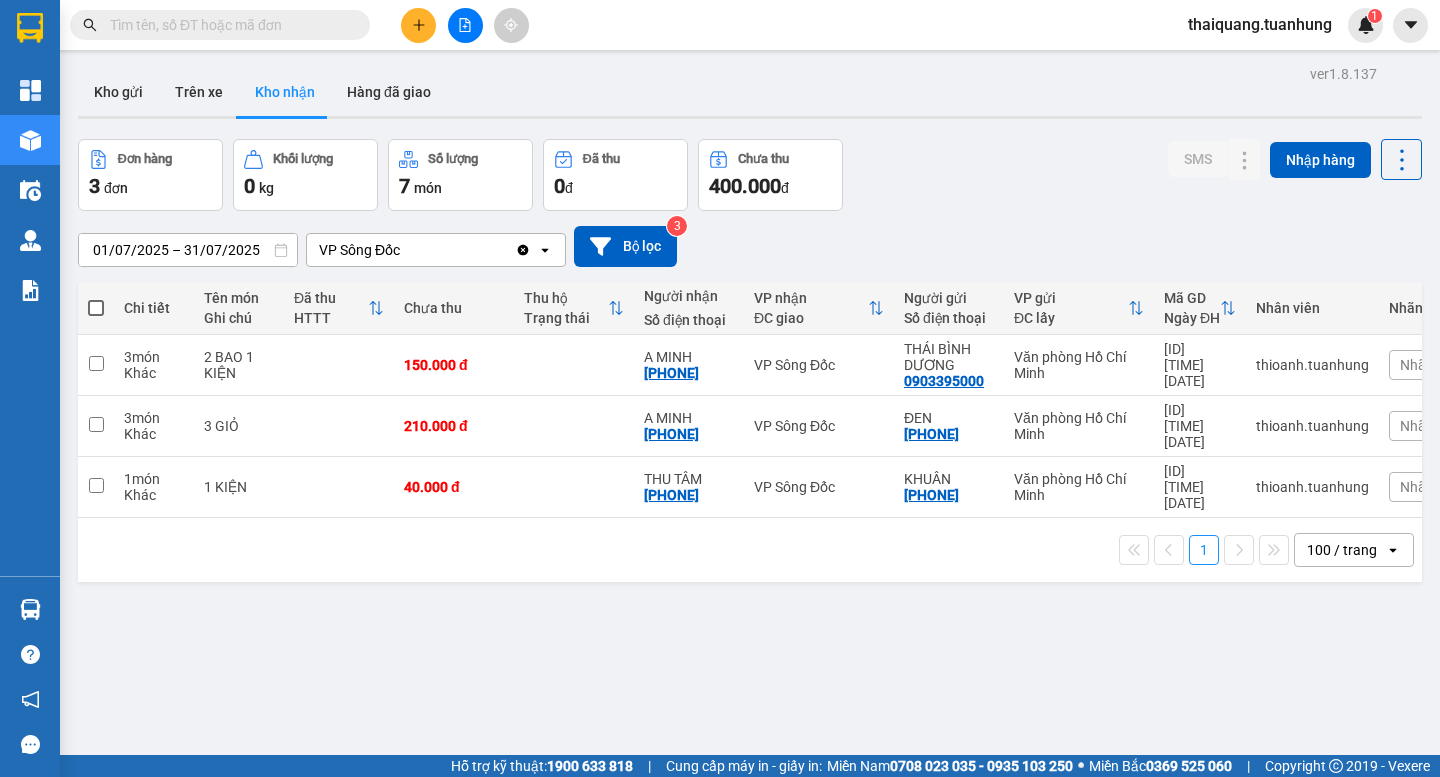 click on "ver  1.8.137 Kho gửi Trên xe Kho nhận Hàng đã giao Đơn hàng 3 đơn Khối lượng 0 kg Số lượng 7 món Đã thu 0  đ Chưa thu 400.000  đ SMS Nhập hàng [DATE] – [DATE] Press the down arrow key to interact with the calendar and select a date. Press the escape button to close the calendar. Selected date range is from [DATE] to [DATE]. [CITY] Clear value open Bộ lọc 3 Chi tiết Tên món Ghi chú Đã thu HTTT Chưa thu Thu hộ Trạng thái Người nhận Số điện thoại [CITY] ĐC giao Người gửi Số điện thoại [CITY] ĐC lấy Mã GD Ngày ĐH Nhân viên Nhãn SMS 3  món Khác 2 BAO 1 KIỆN 150.000 đ [NAME] [PHONE] [CITY] [CITY] [PHONE] [CITY] [ID] [TIME] [DATE] [NAME] Nhãn 1 3  món Khác 3 GIỎ 210.000 đ [NAME] [PHONE] [CITY] [CITY] [PHONE] [CITY] [ID] [TIME] [DATE] [NAME] Nhãn 1 1  món Khác 1 KIỆN  KHUÂN" at bounding box center [750, 448] 